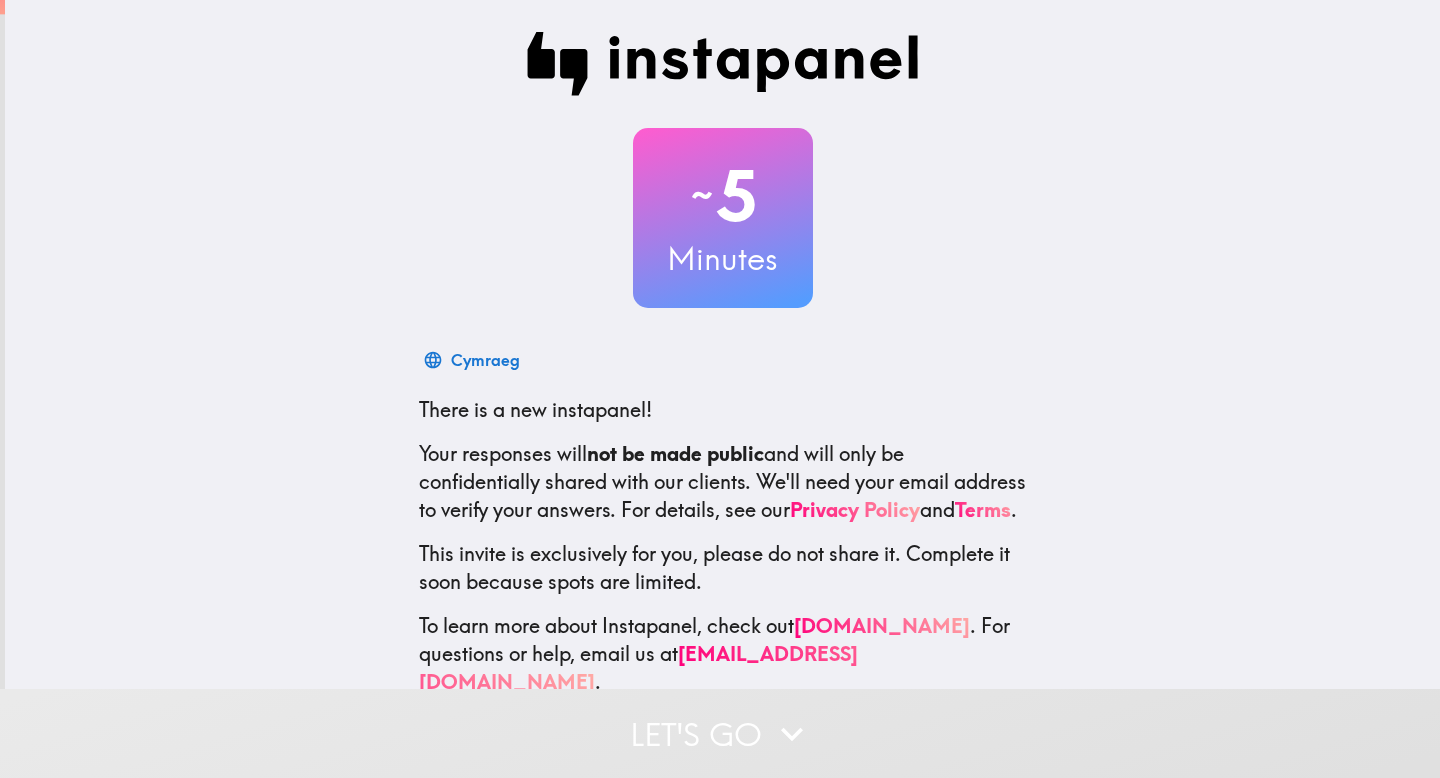 scroll, scrollTop: 0, scrollLeft: 0, axis: both 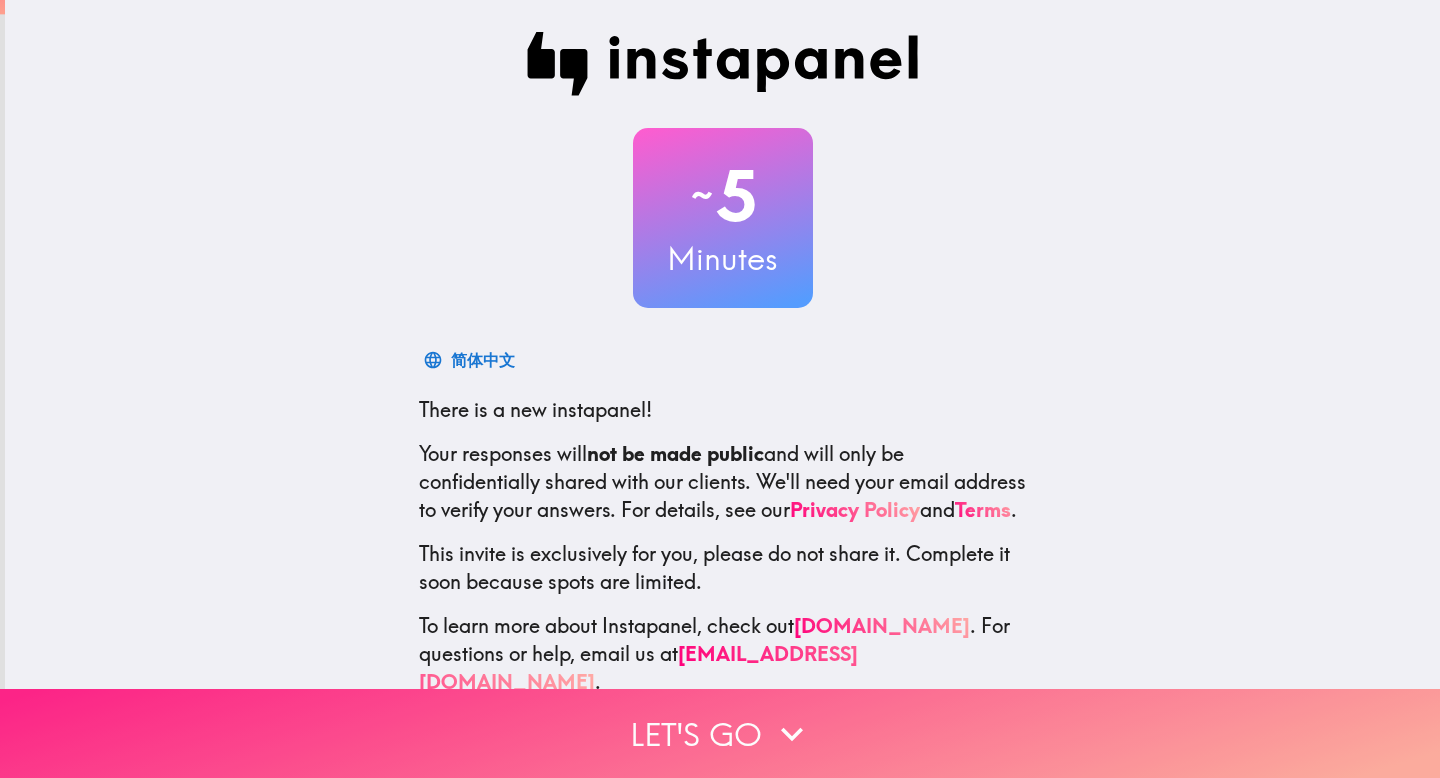 click 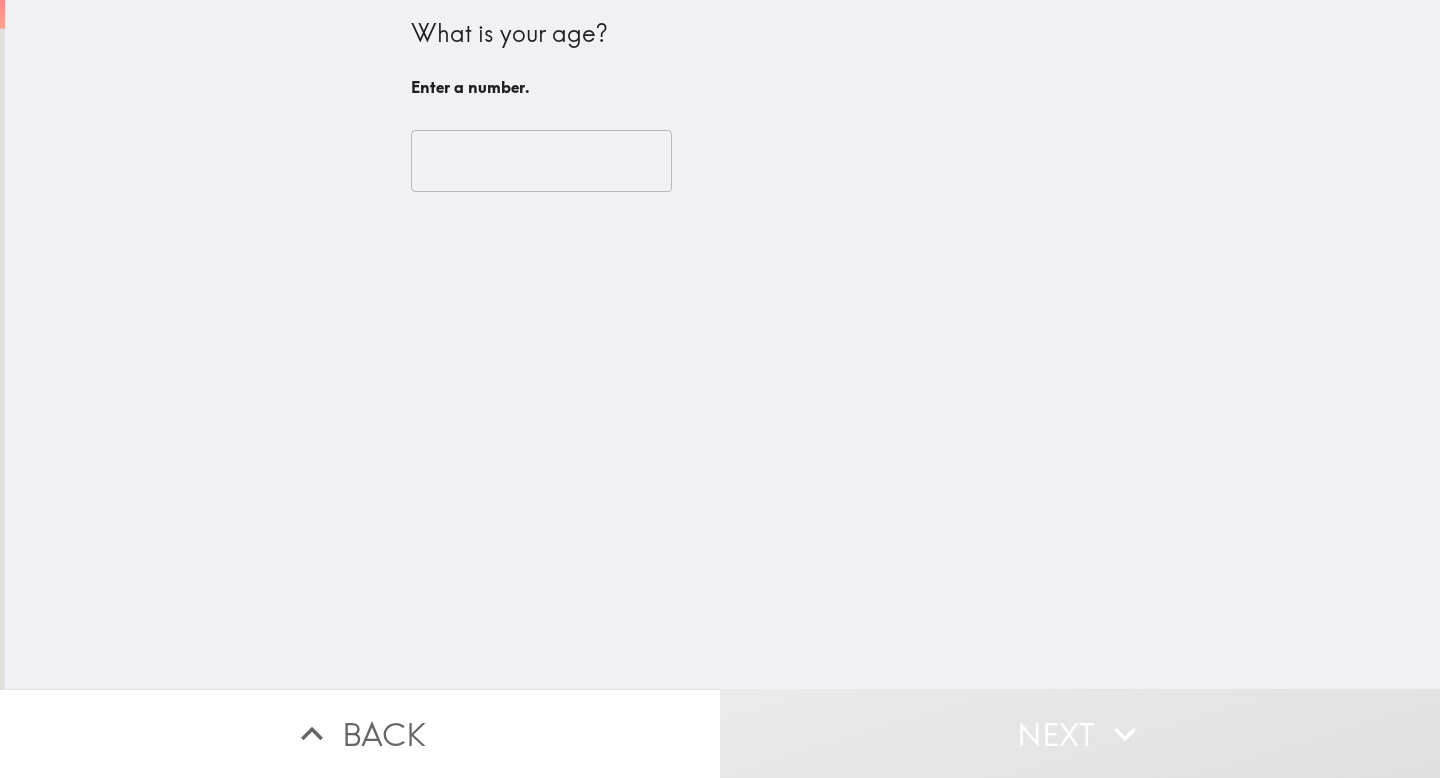click at bounding box center (541, 161) 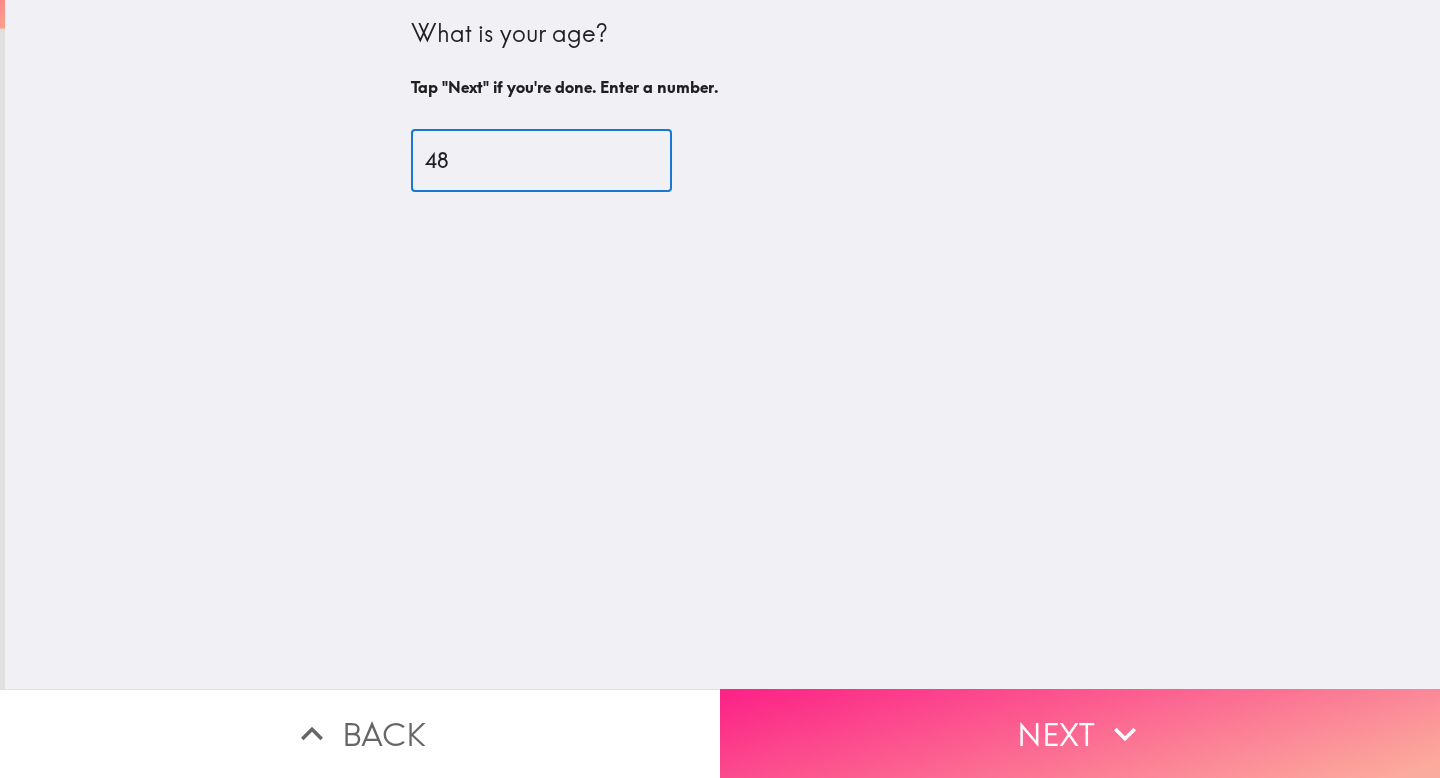 type on "48" 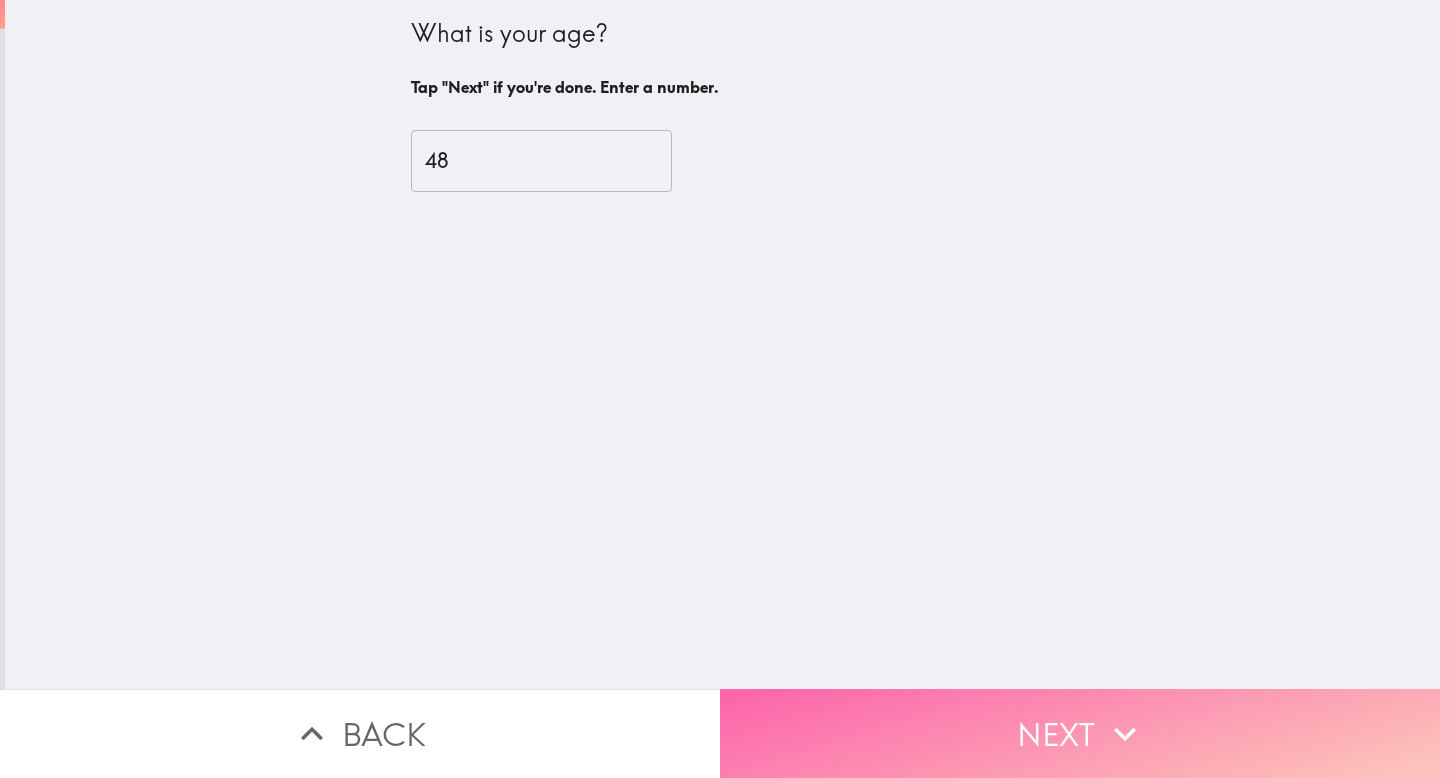 click on "Next" at bounding box center [1080, 733] 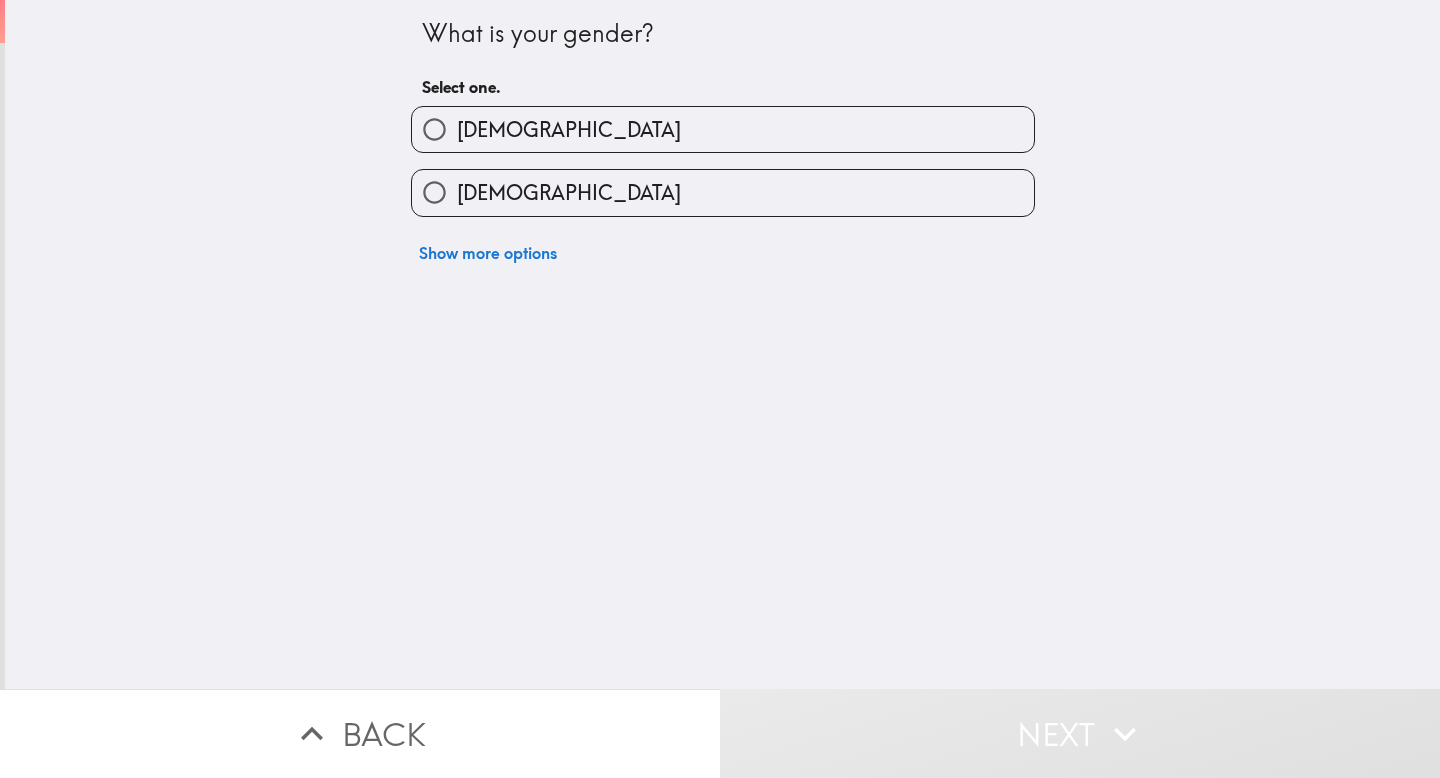 click on "[DEMOGRAPHIC_DATA]" at bounding box center (723, 192) 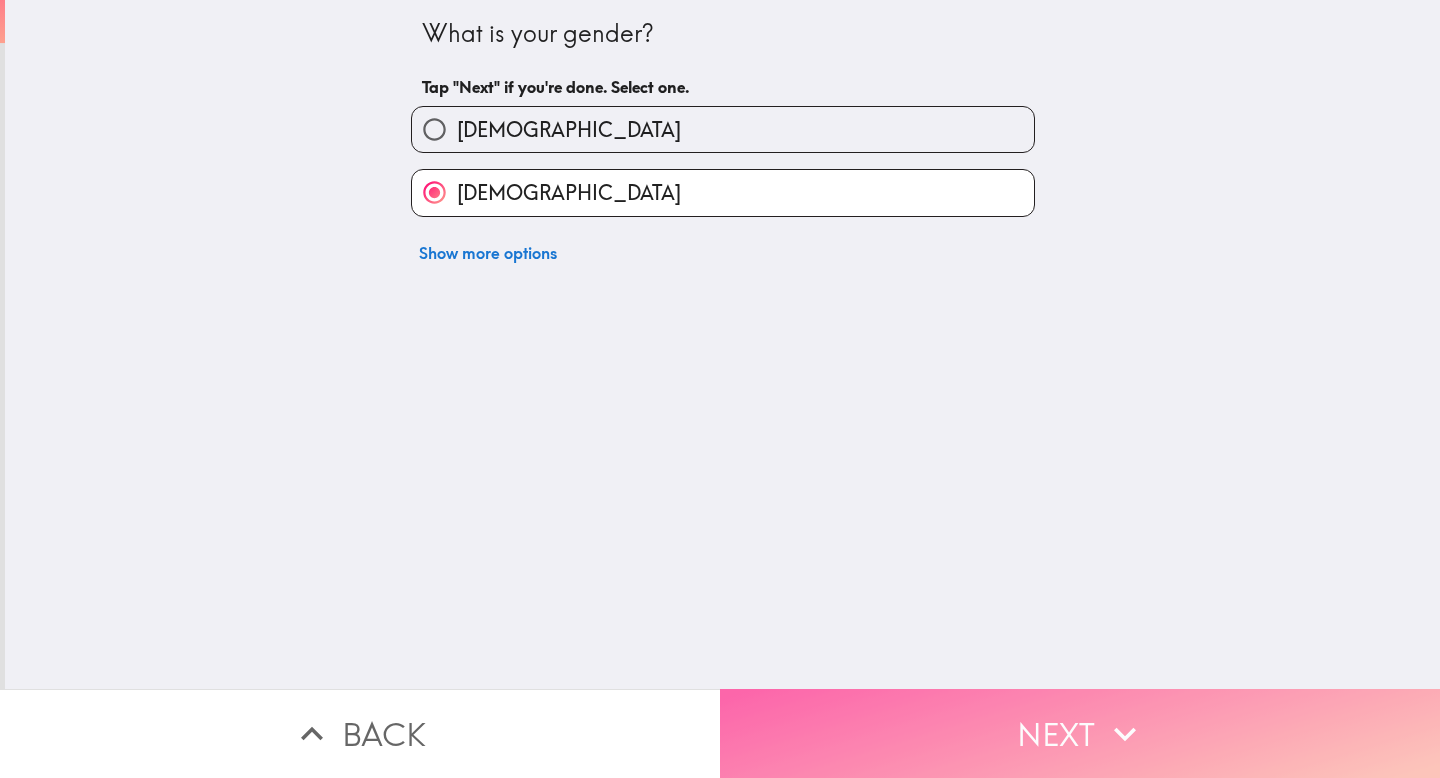 click on "Next" at bounding box center (1080, 733) 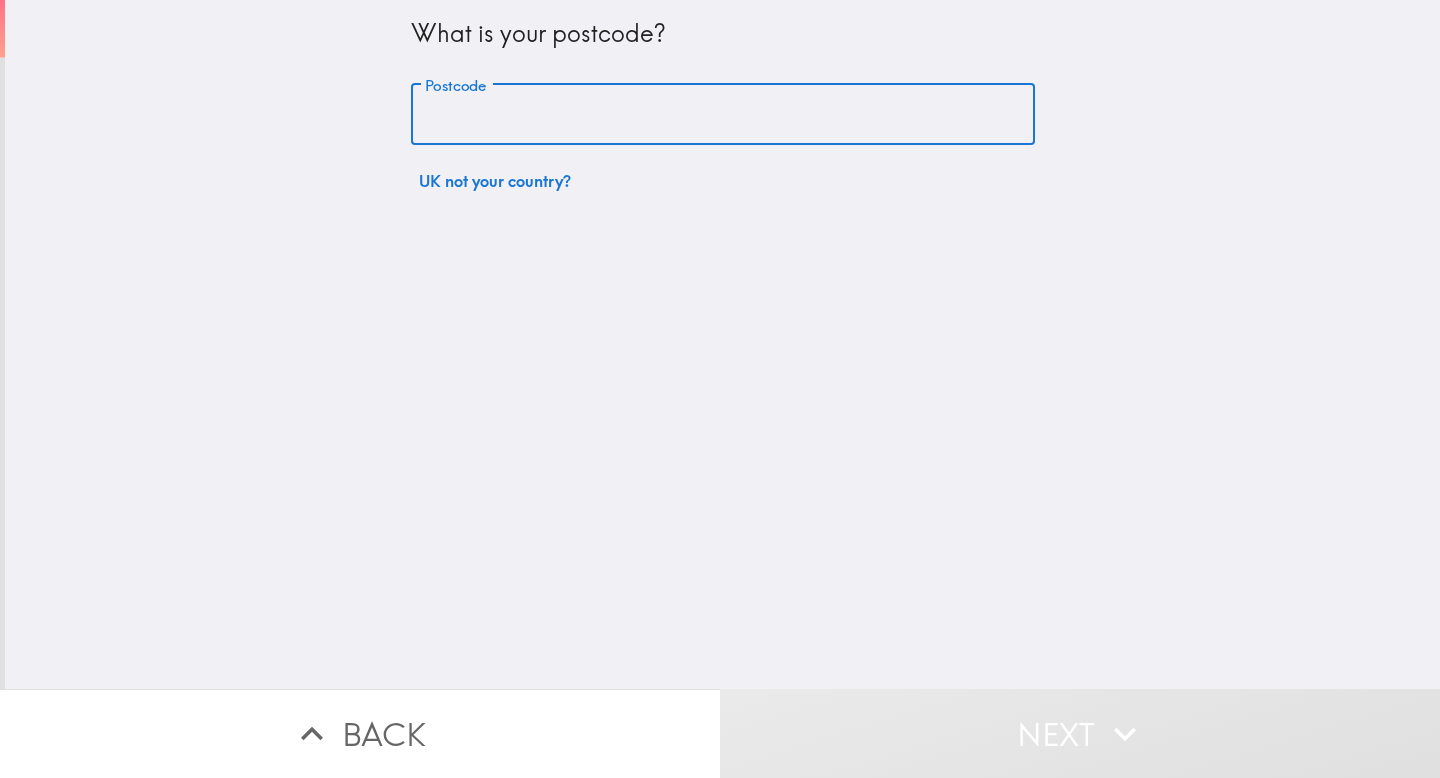 click on "Postcode" at bounding box center (723, 115) 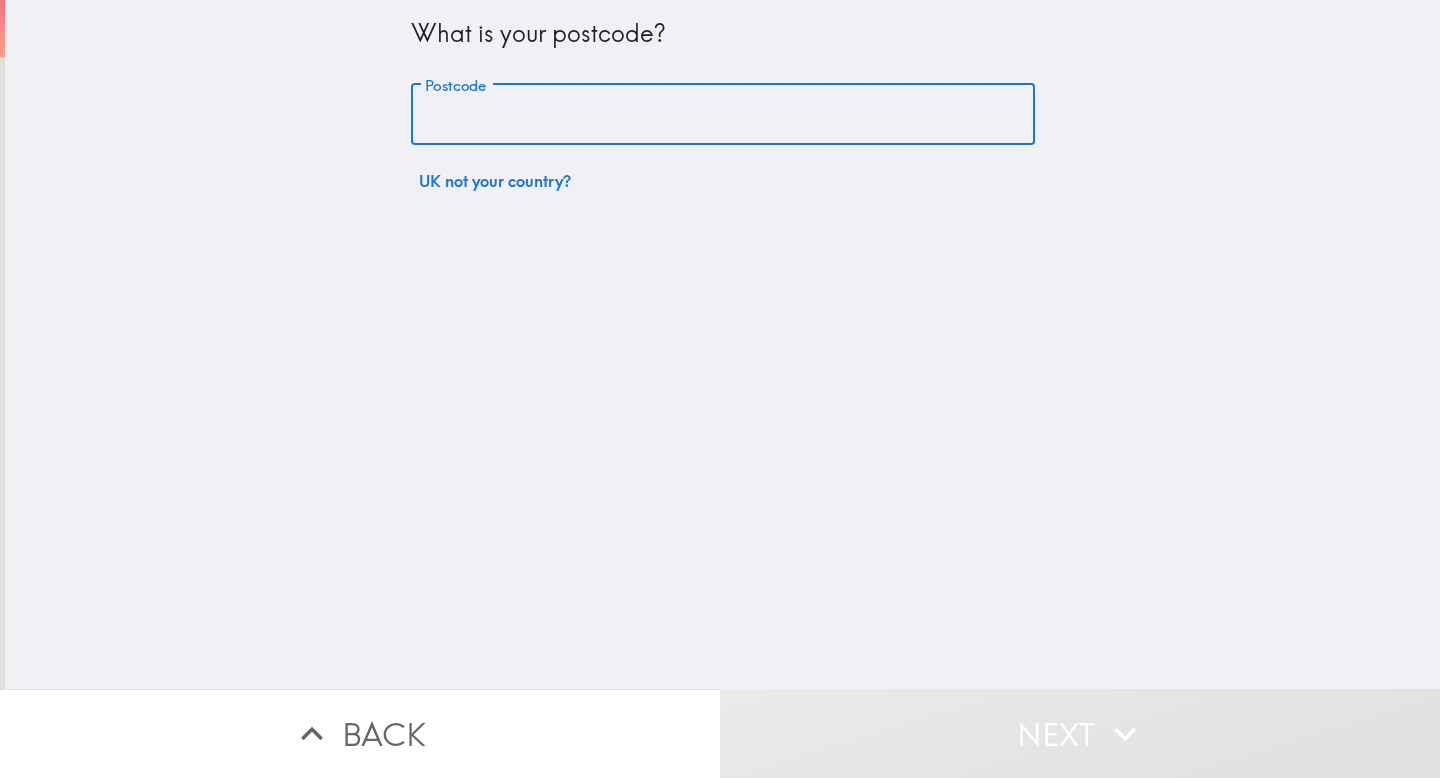 type on "SR7 0EH" 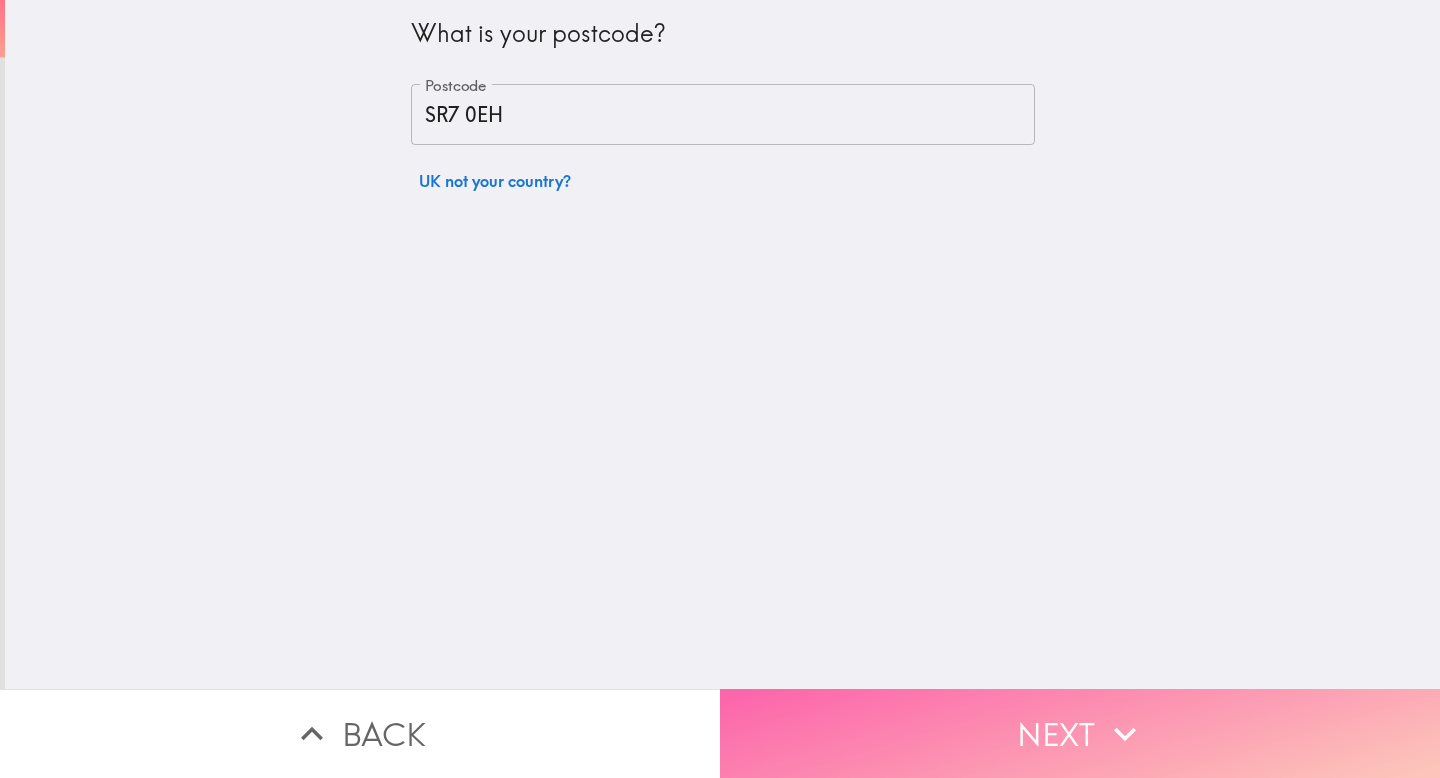 click 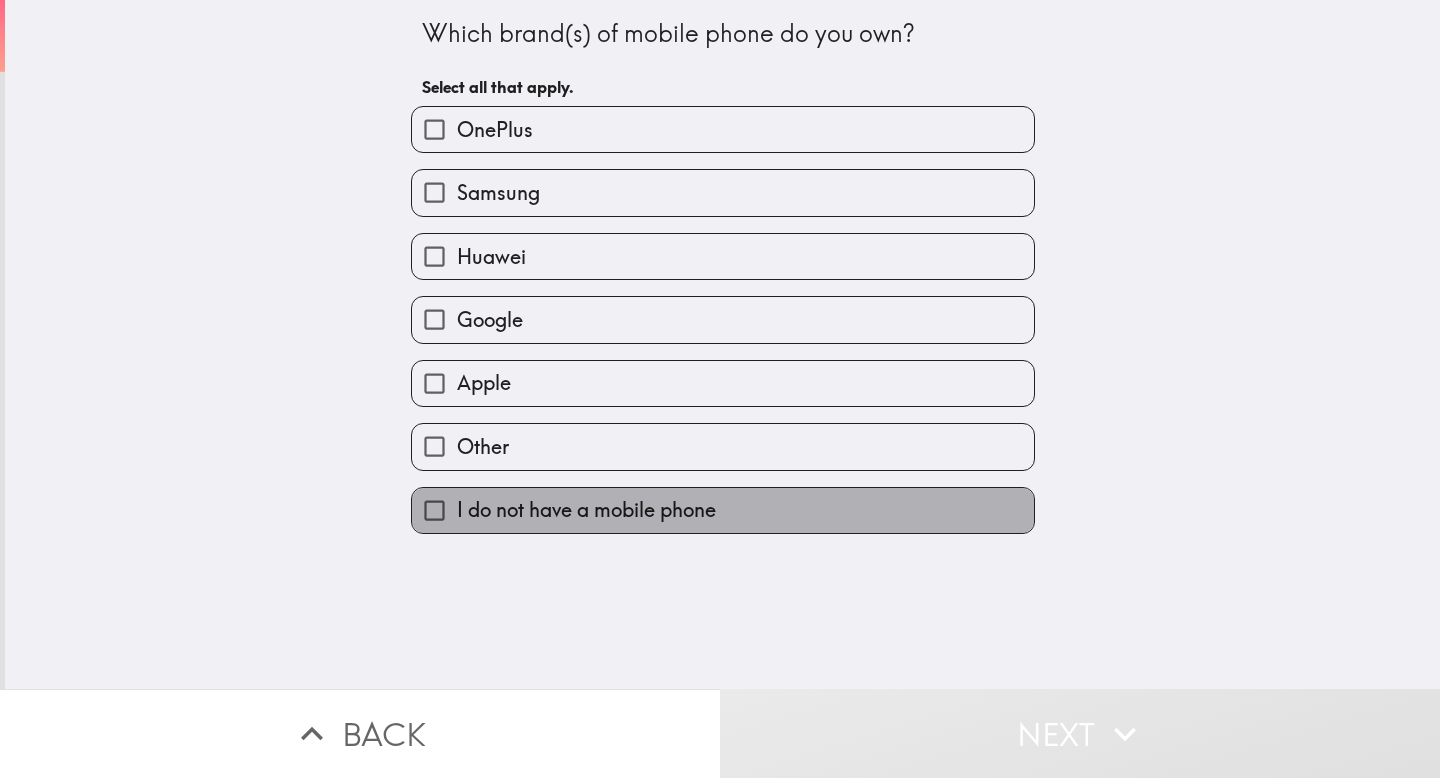 click on "I do not have a mobile phone" at bounding box center (723, 510) 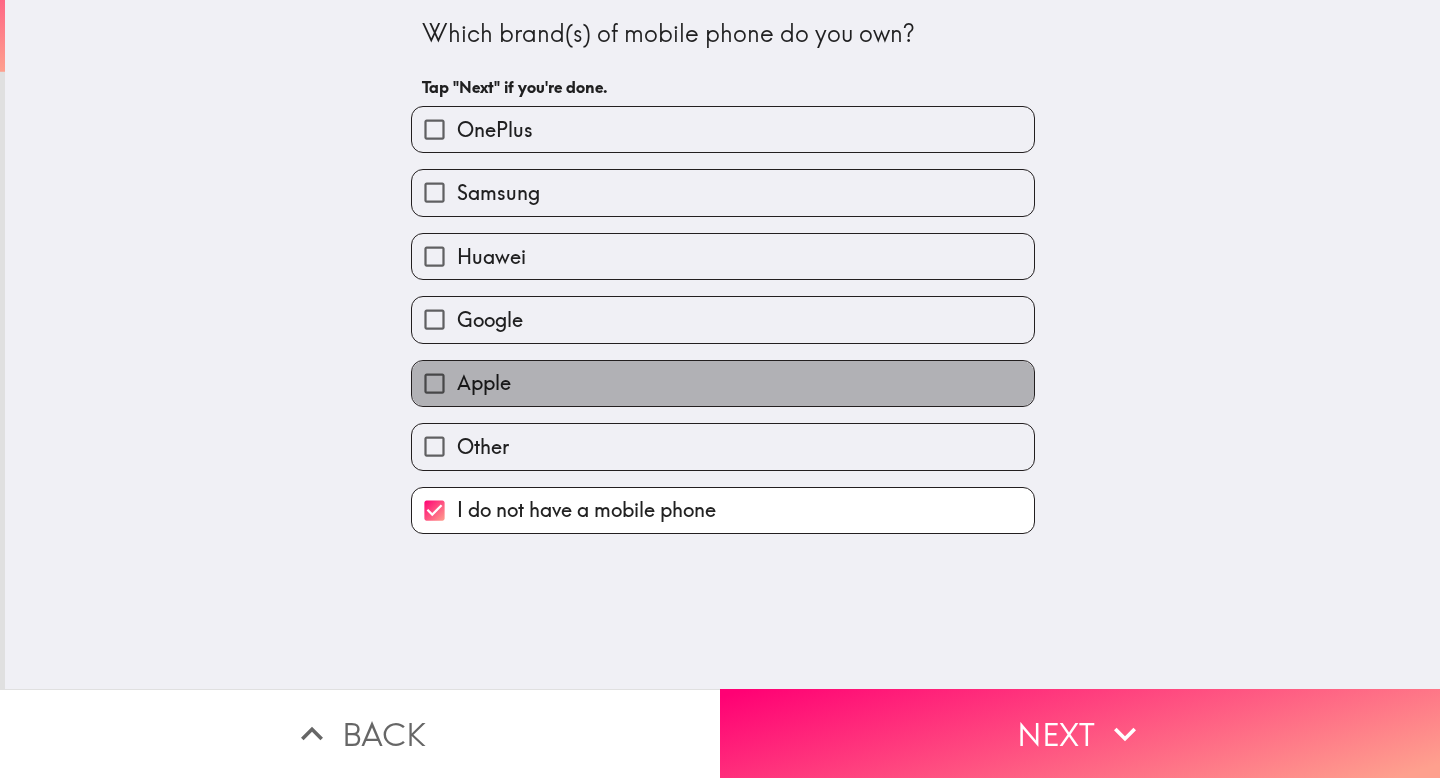 click on "Apple" at bounding box center (723, 383) 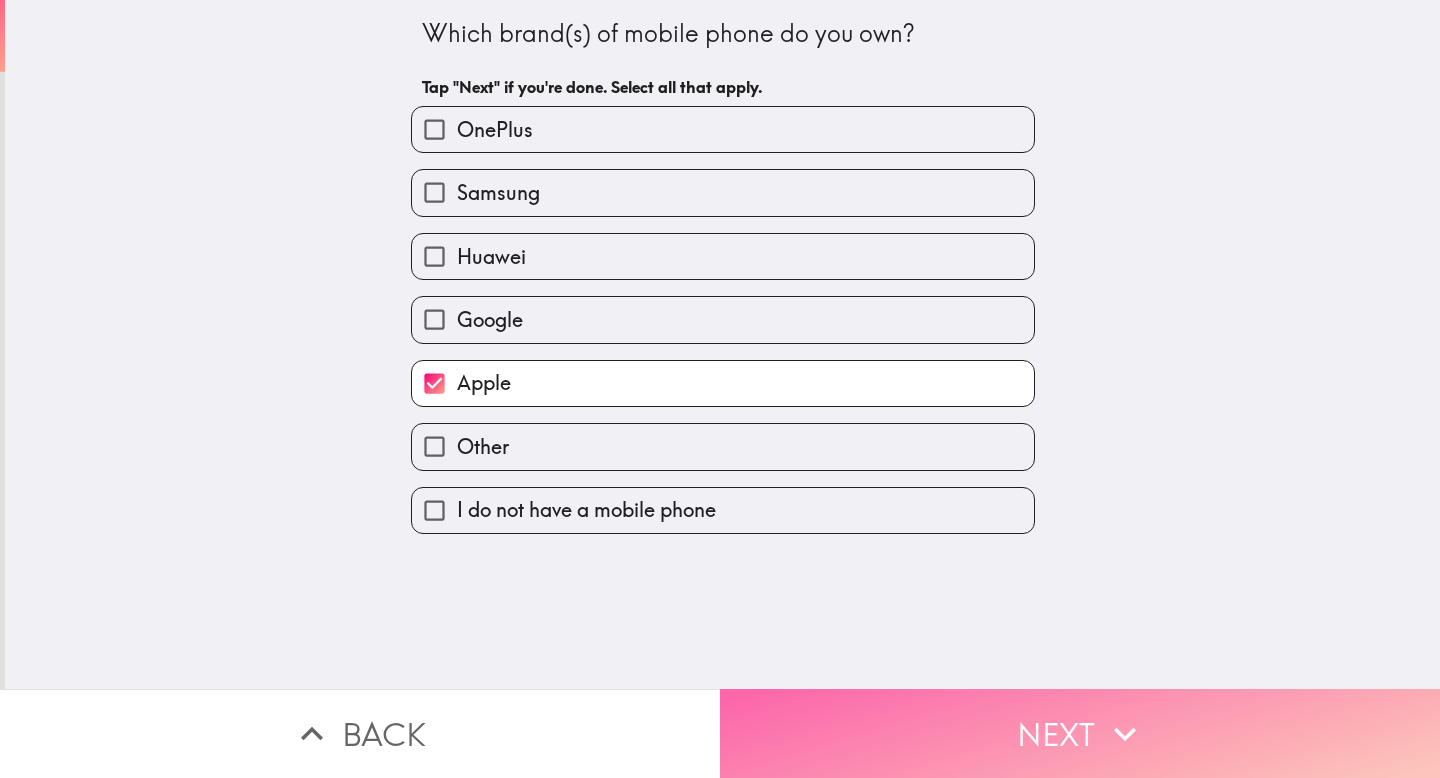 click on "Next" at bounding box center [1080, 733] 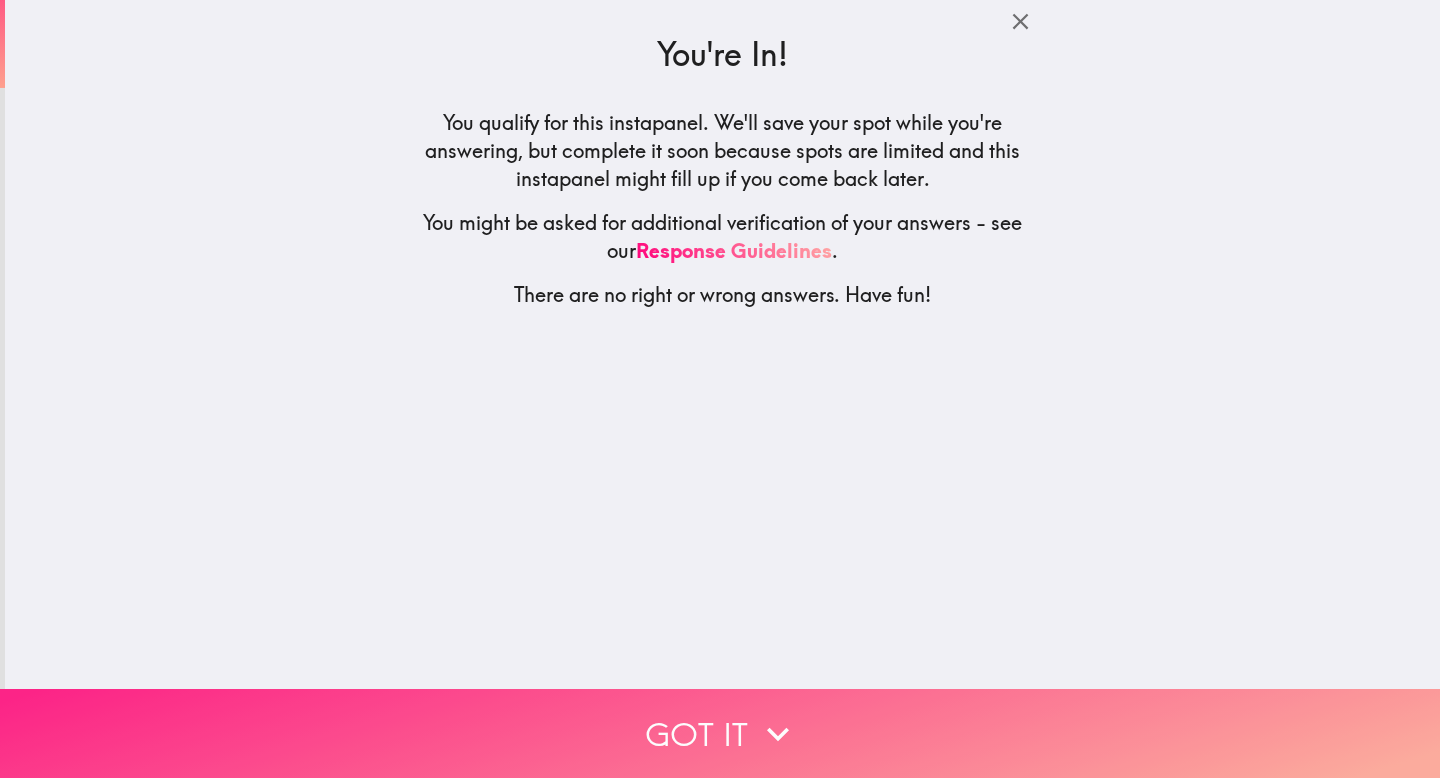 click on "Got it" at bounding box center [720, 733] 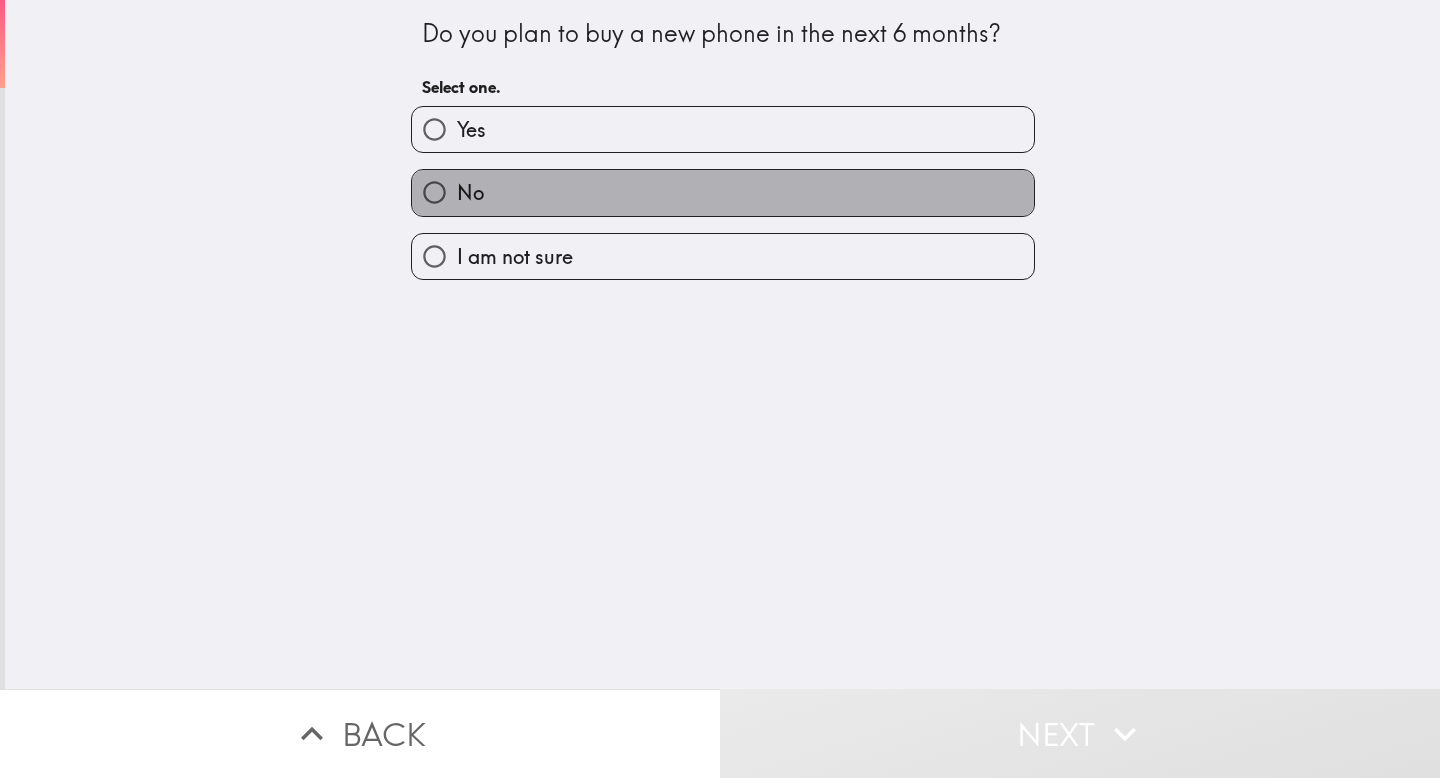 click on "No" at bounding box center (723, 192) 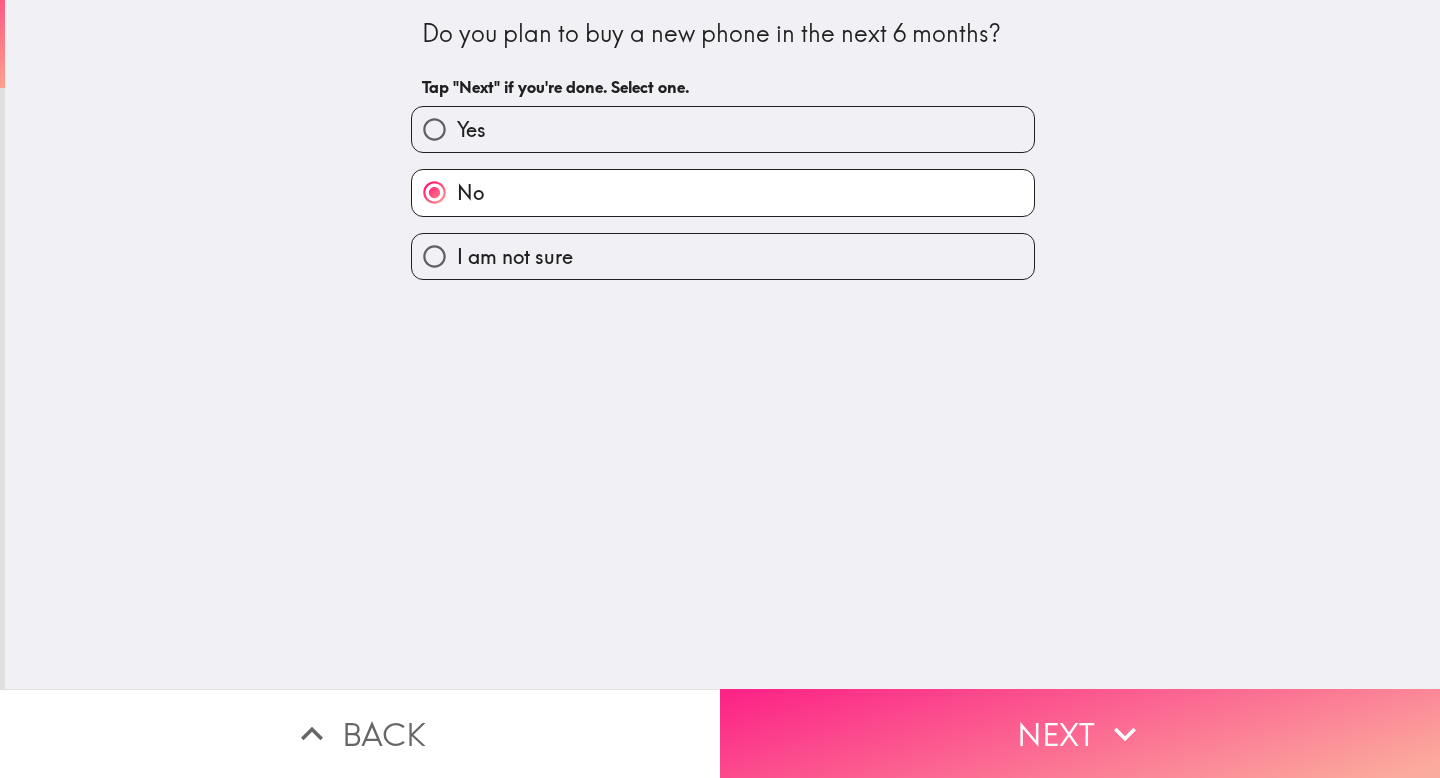 click on "Next" at bounding box center (1080, 733) 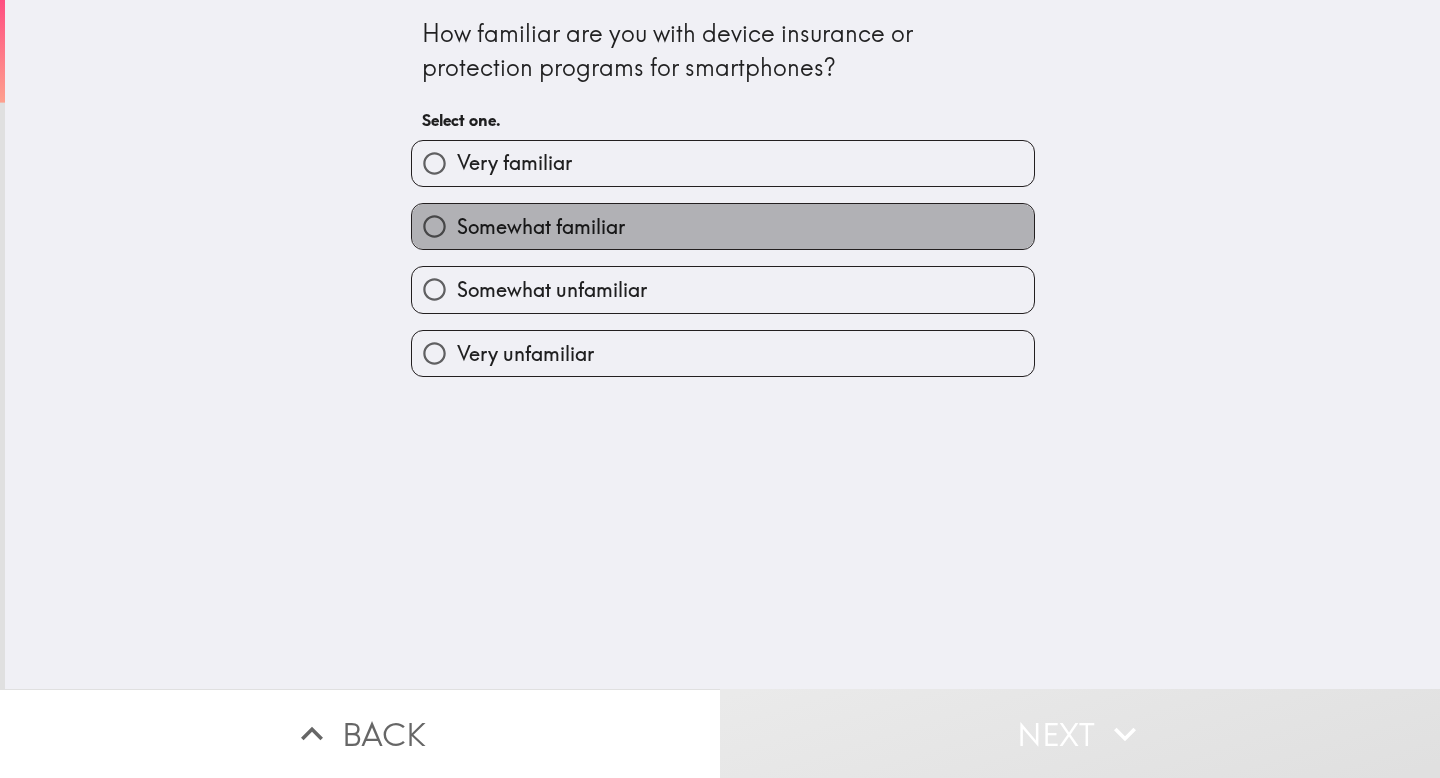 click on "Somewhat familiar" at bounding box center (723, 226) 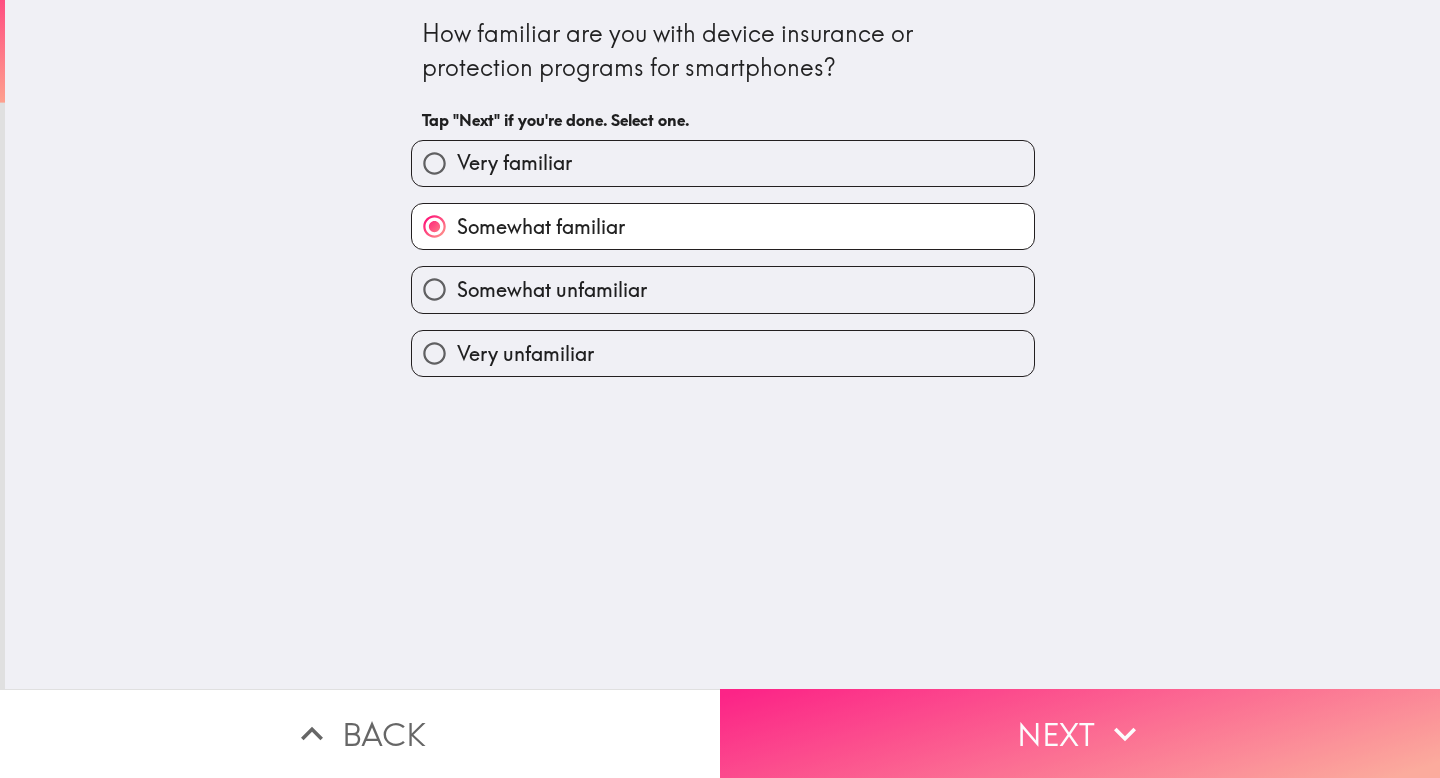 click on "Next" at bounding box center (1080, 733) 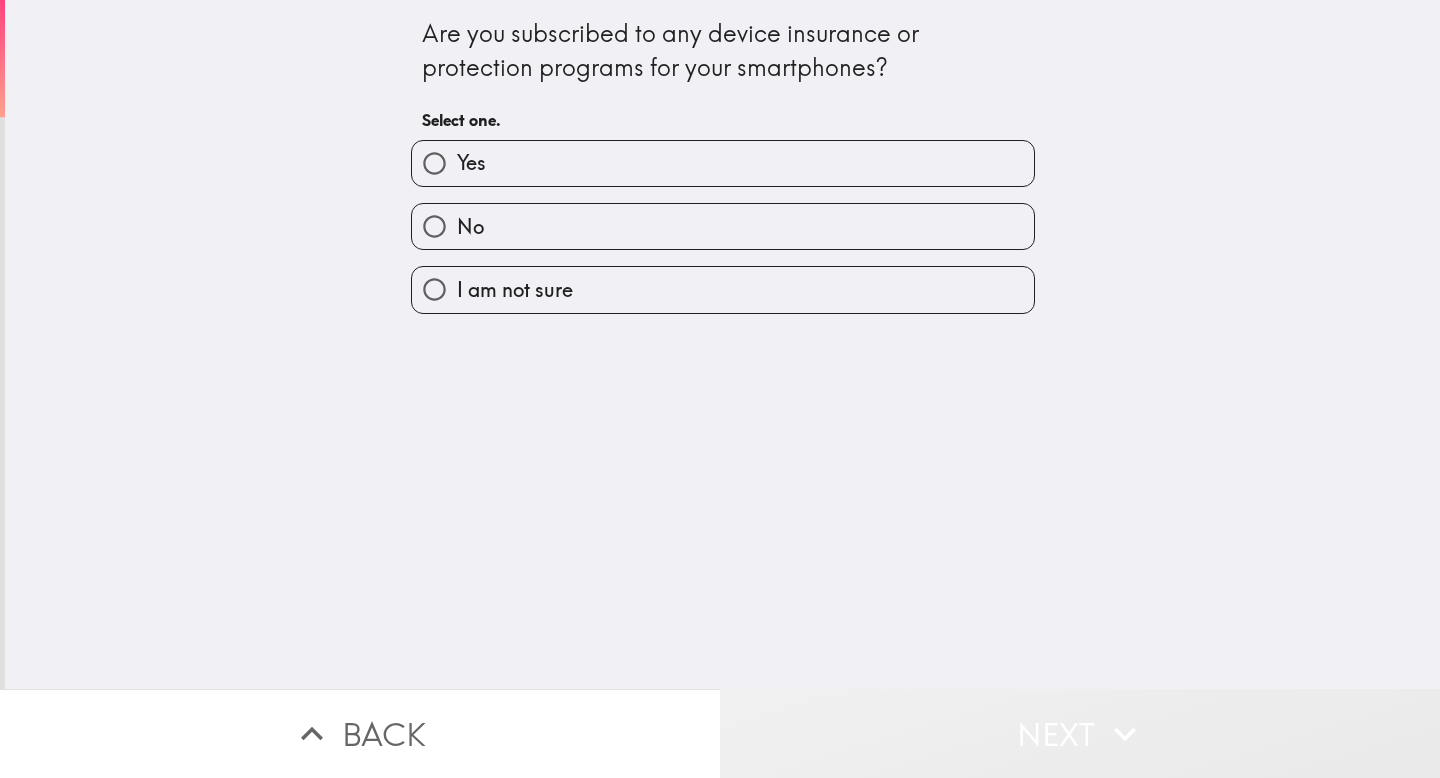 click on "Next" at bounding box center (1080, 733) 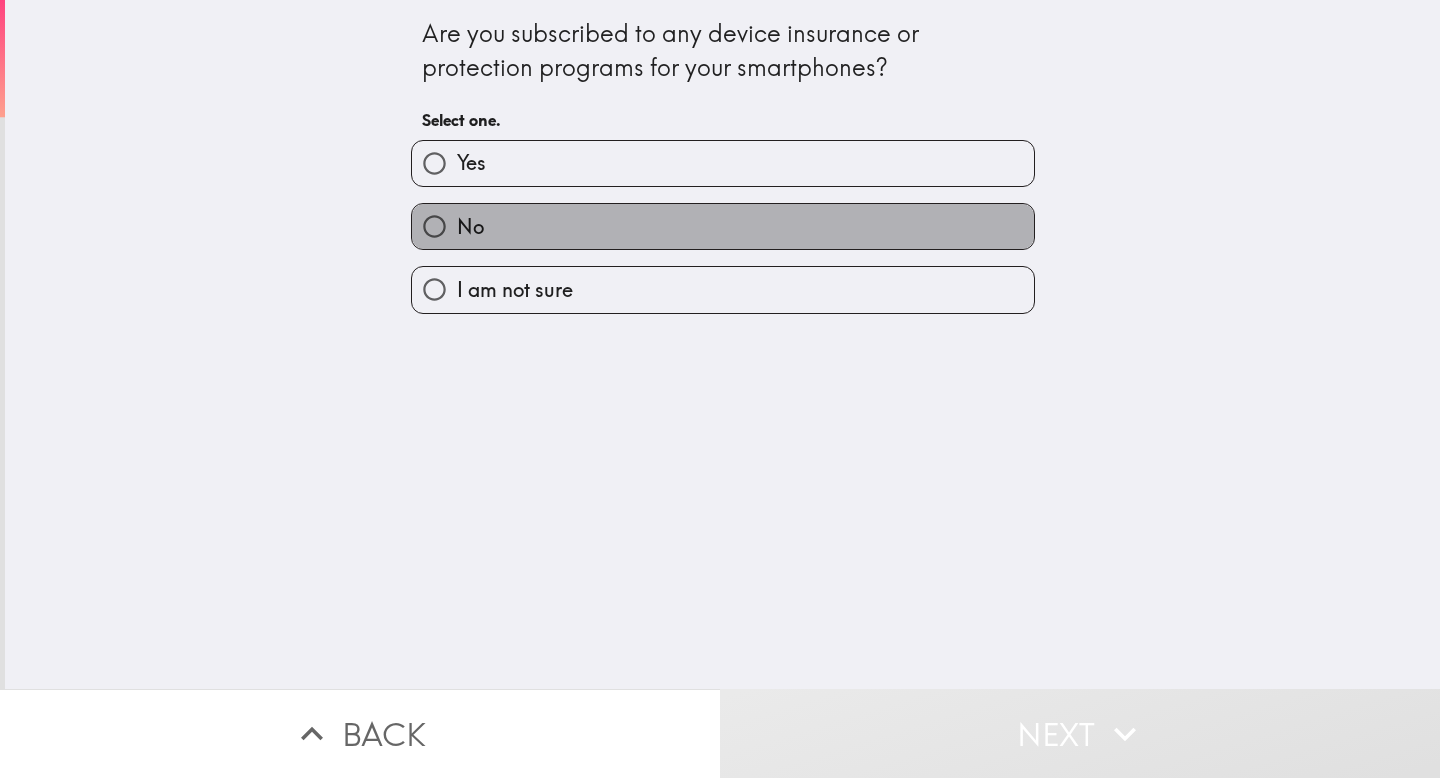 click on "No" at bounding box center [723, 226] 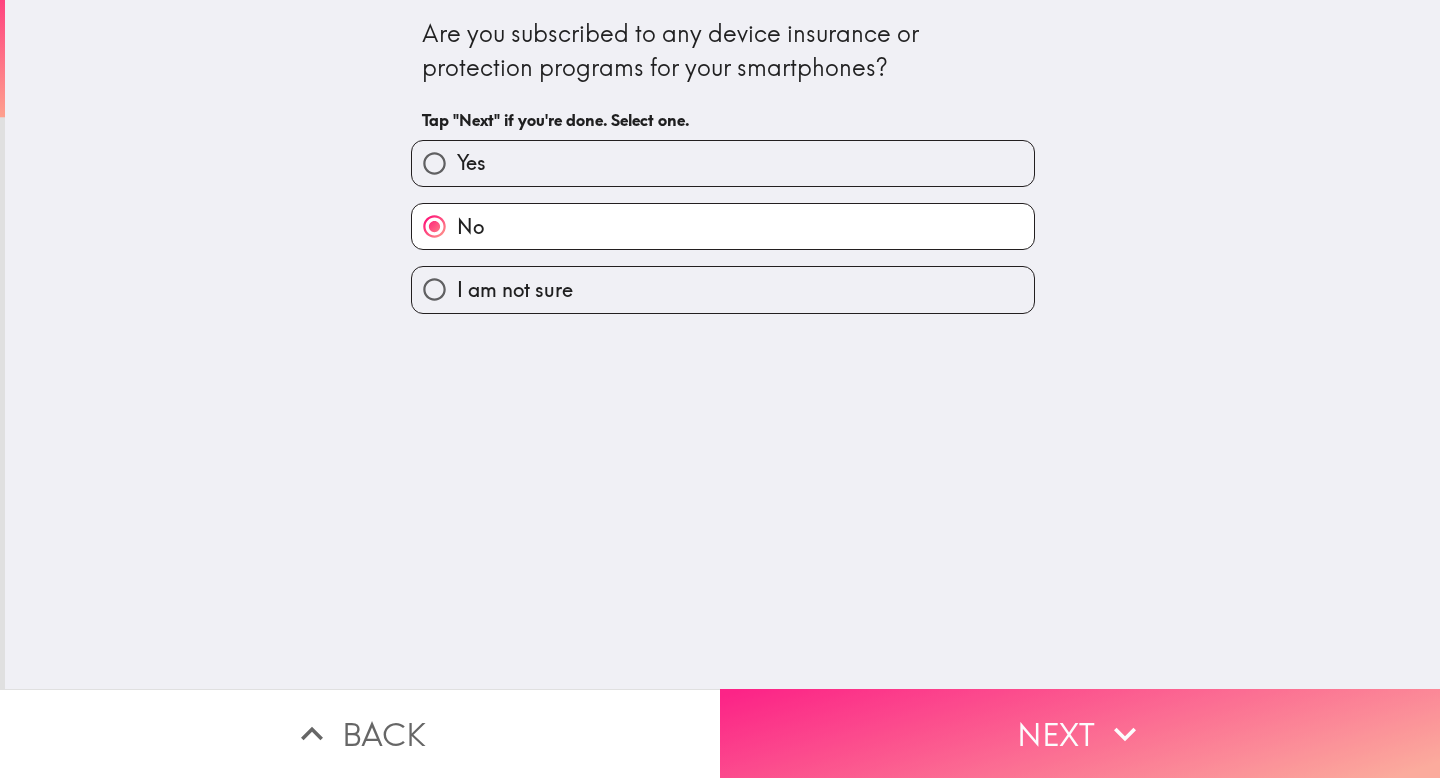click on "Next" at bounding box center [1080, 733] 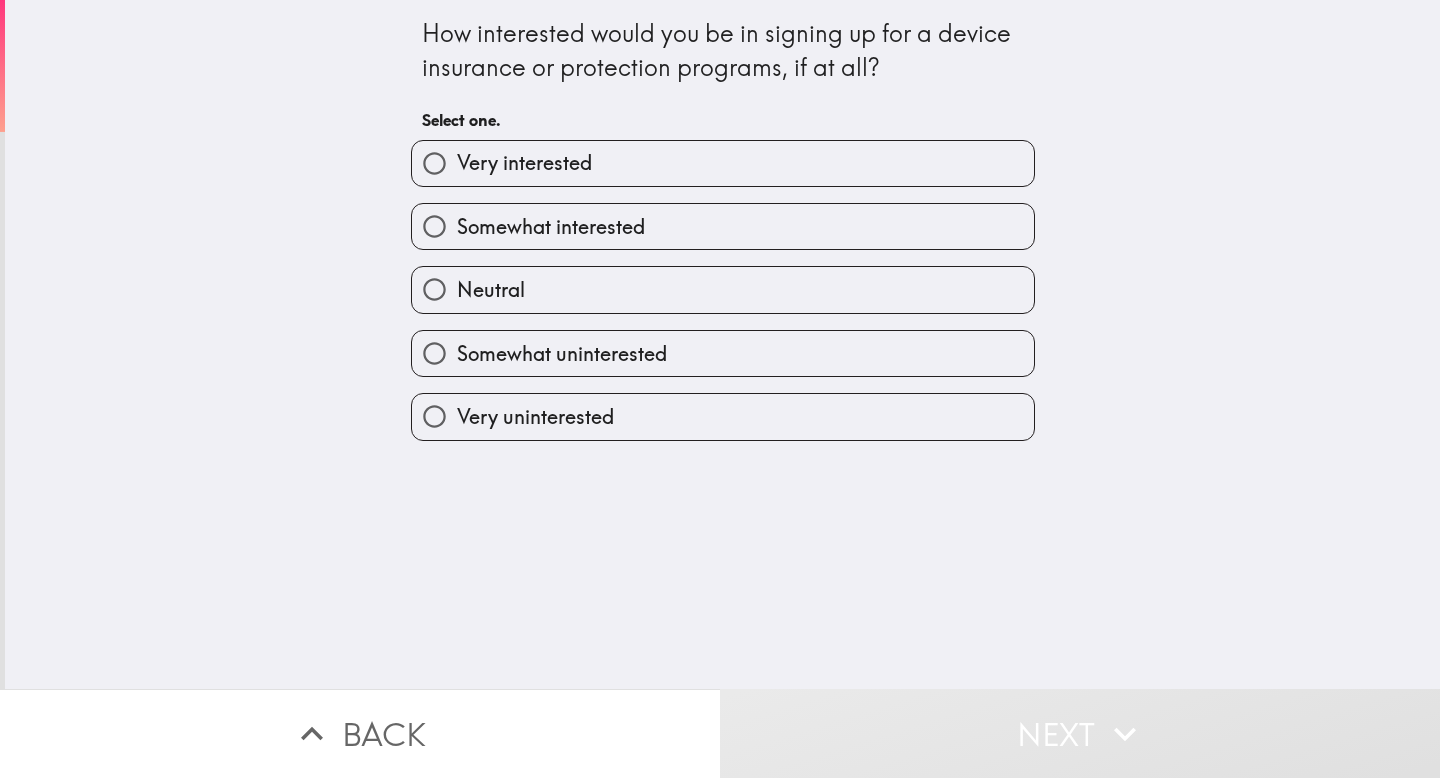 click on "Neutral" at bounding box center (723, 289) 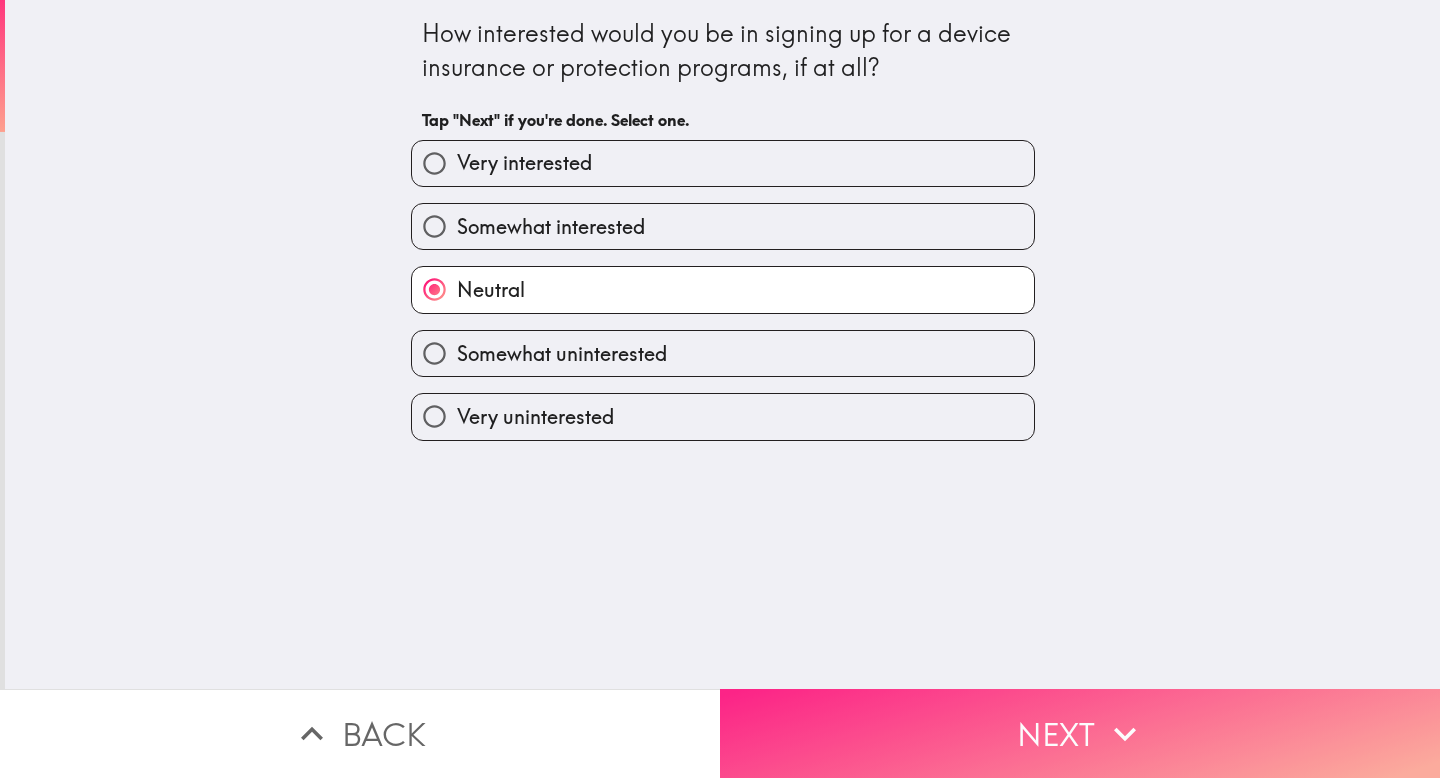 click on "Next" at bounding box center [1080, 733] 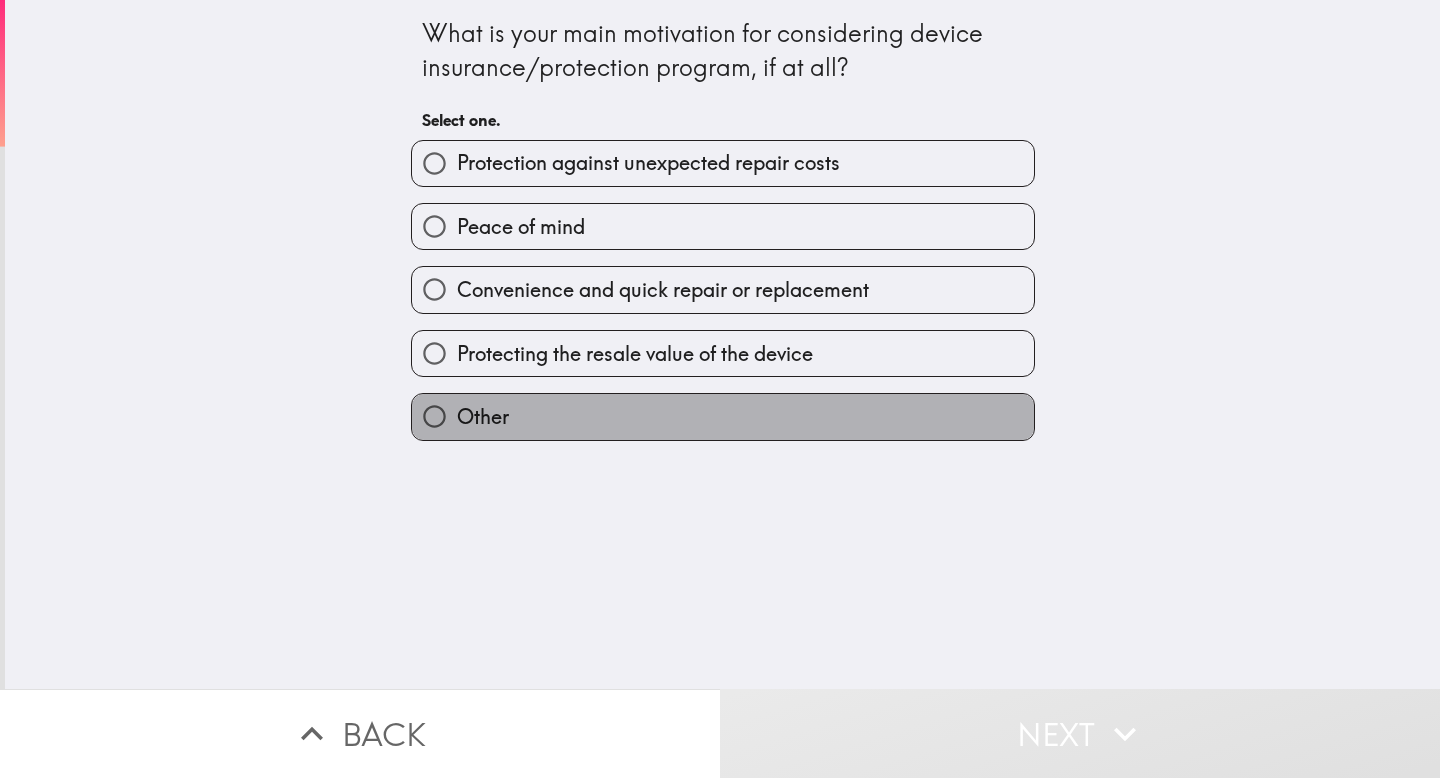 click on "Other" at bounding box center [723, 416] 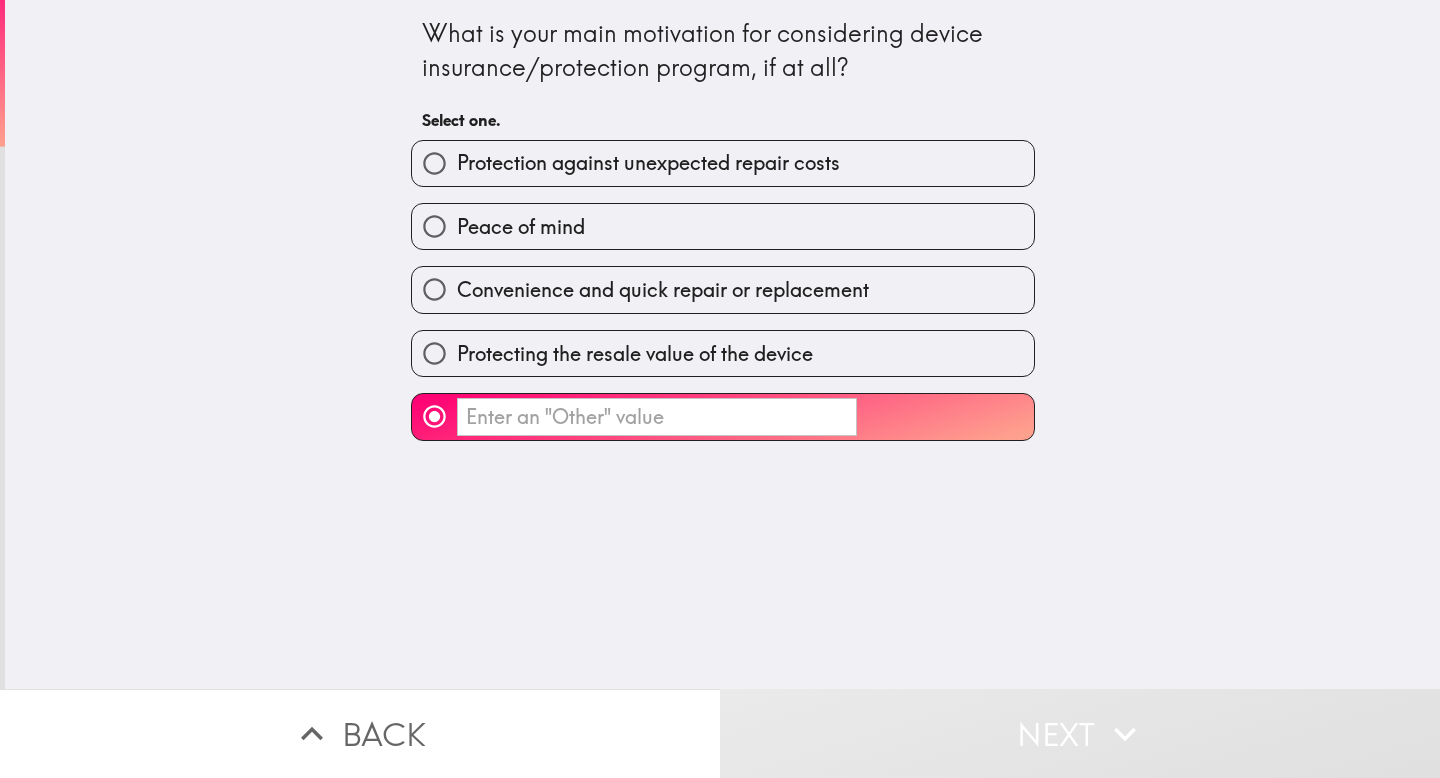 click on "Peace of mind" at bounding box center [723, 226] 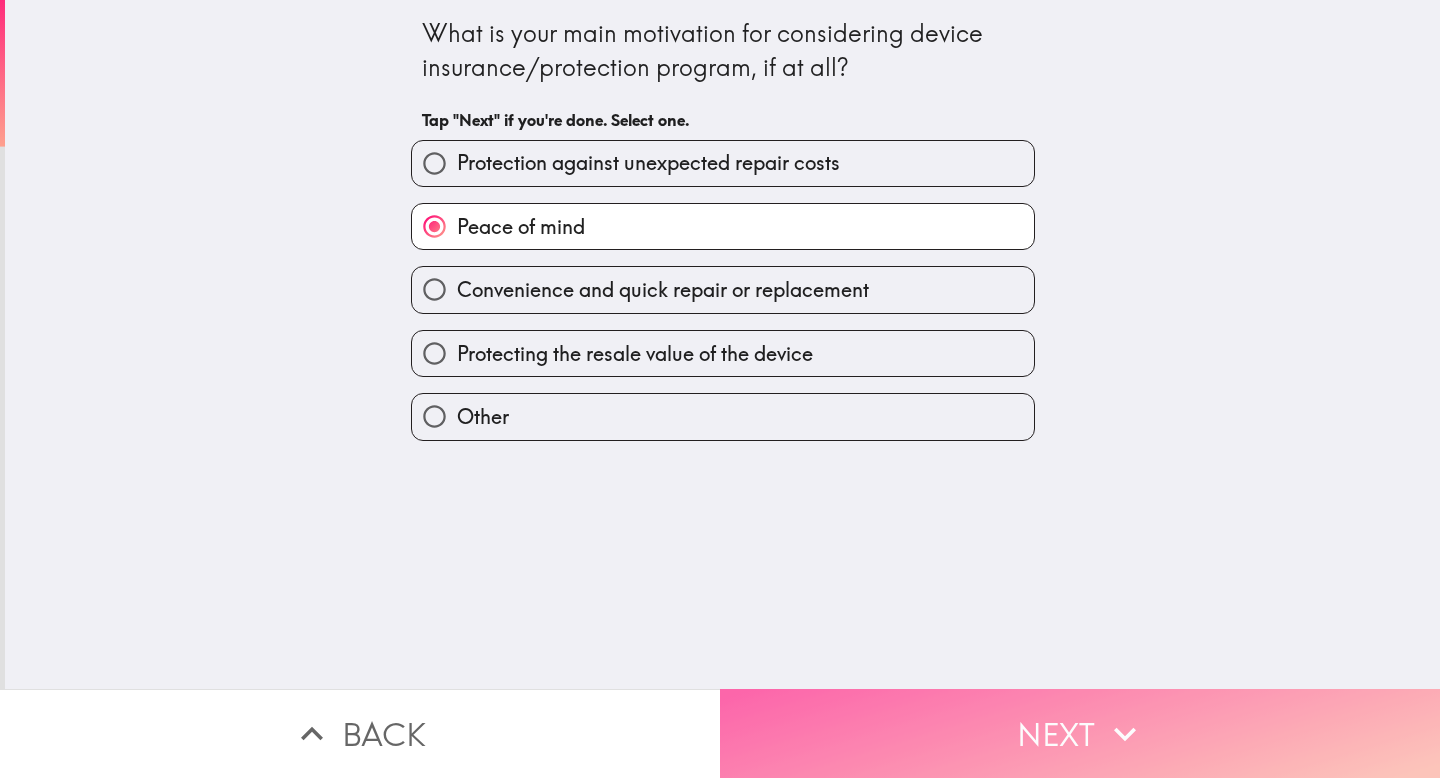 click on "Next" at bounding box center [1080, 733] 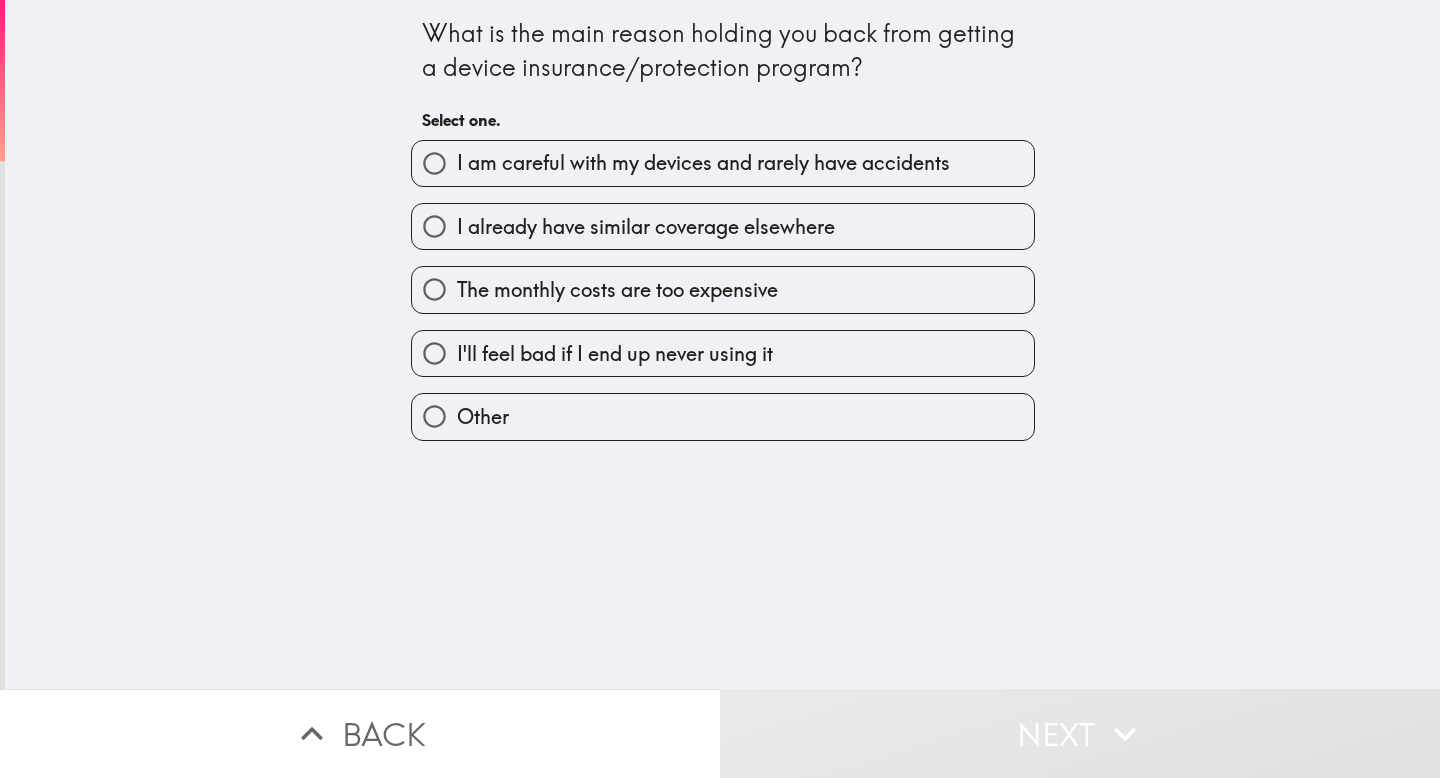 click on "I already have similar coverage elsewhere" at bounding box center [723, 226] 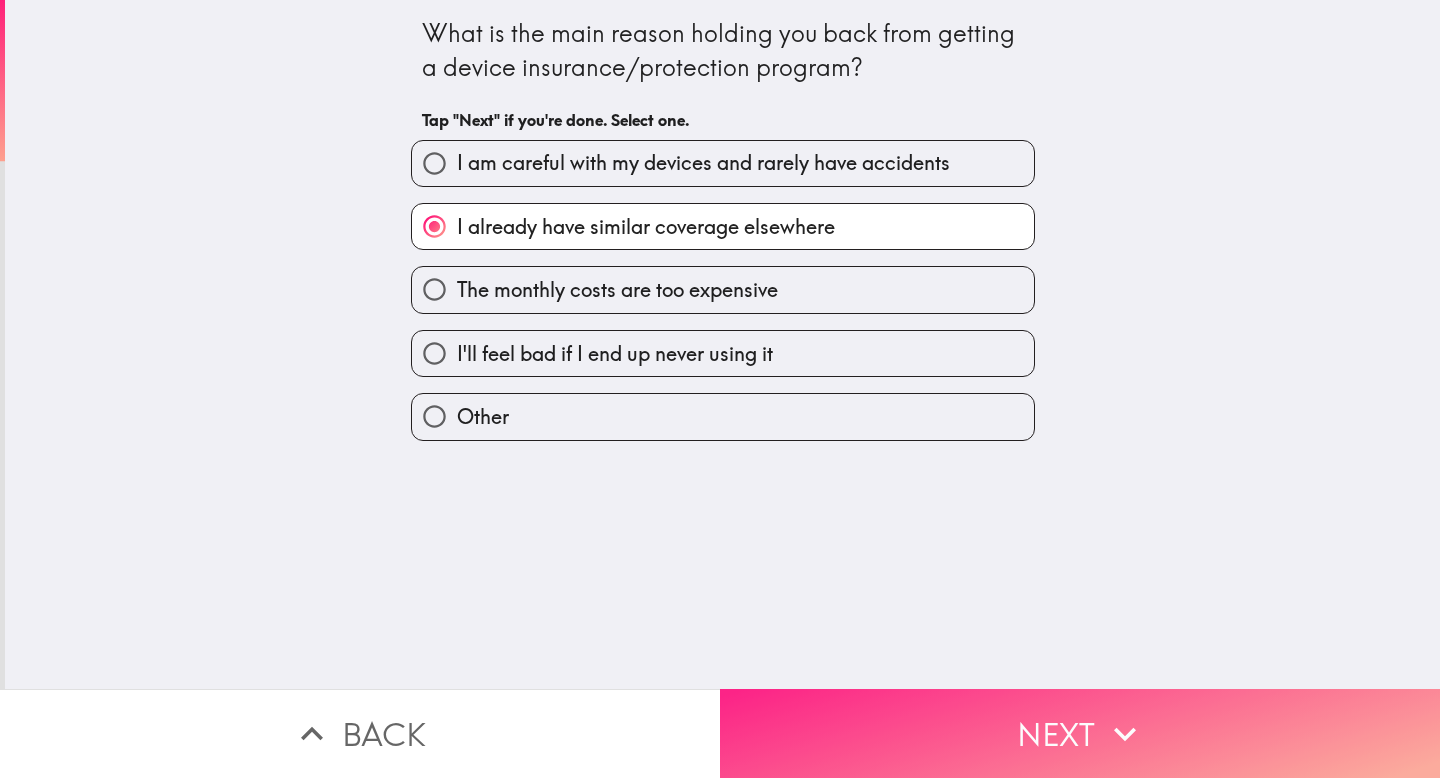 click on "Next" at bounding box center [1080, 733] 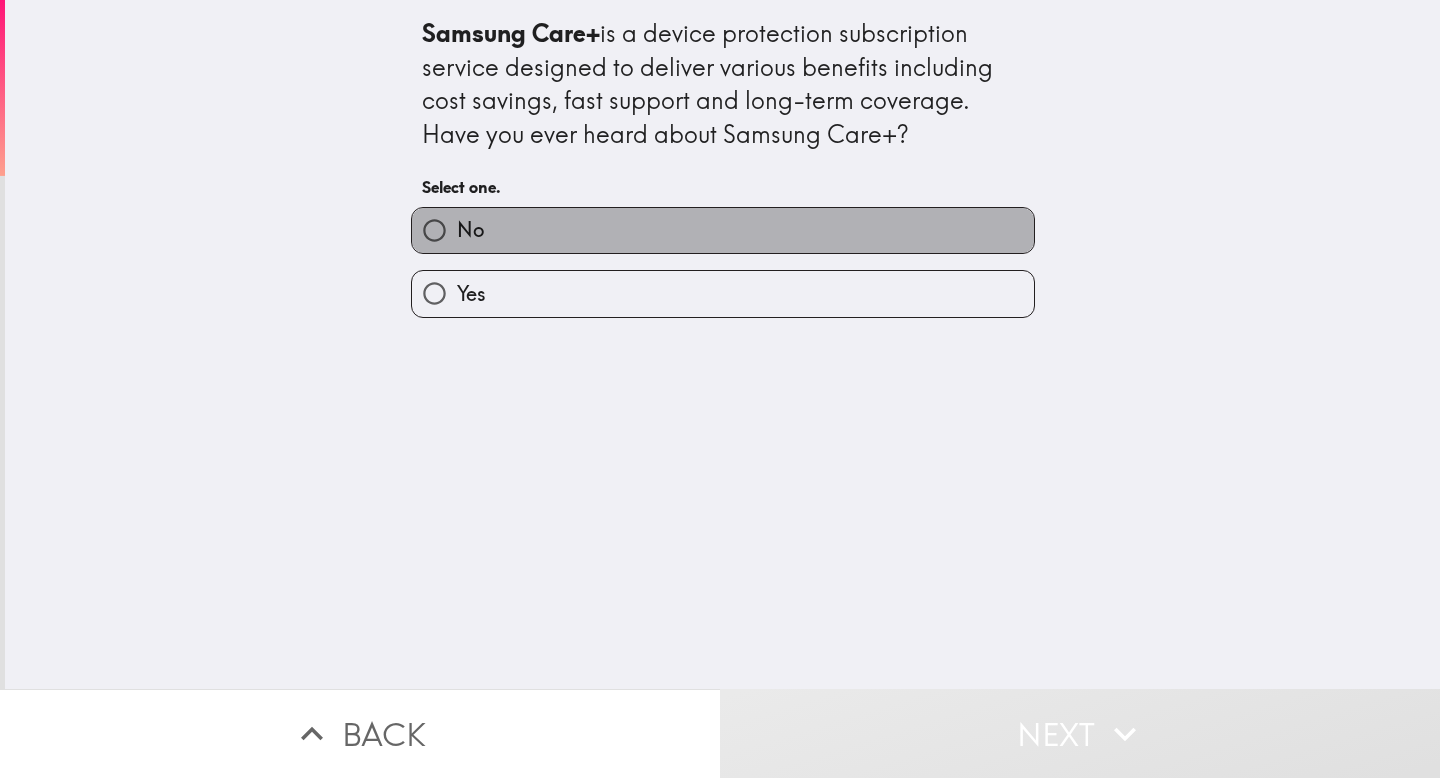 click on "No" at bounding box center [723, 230] 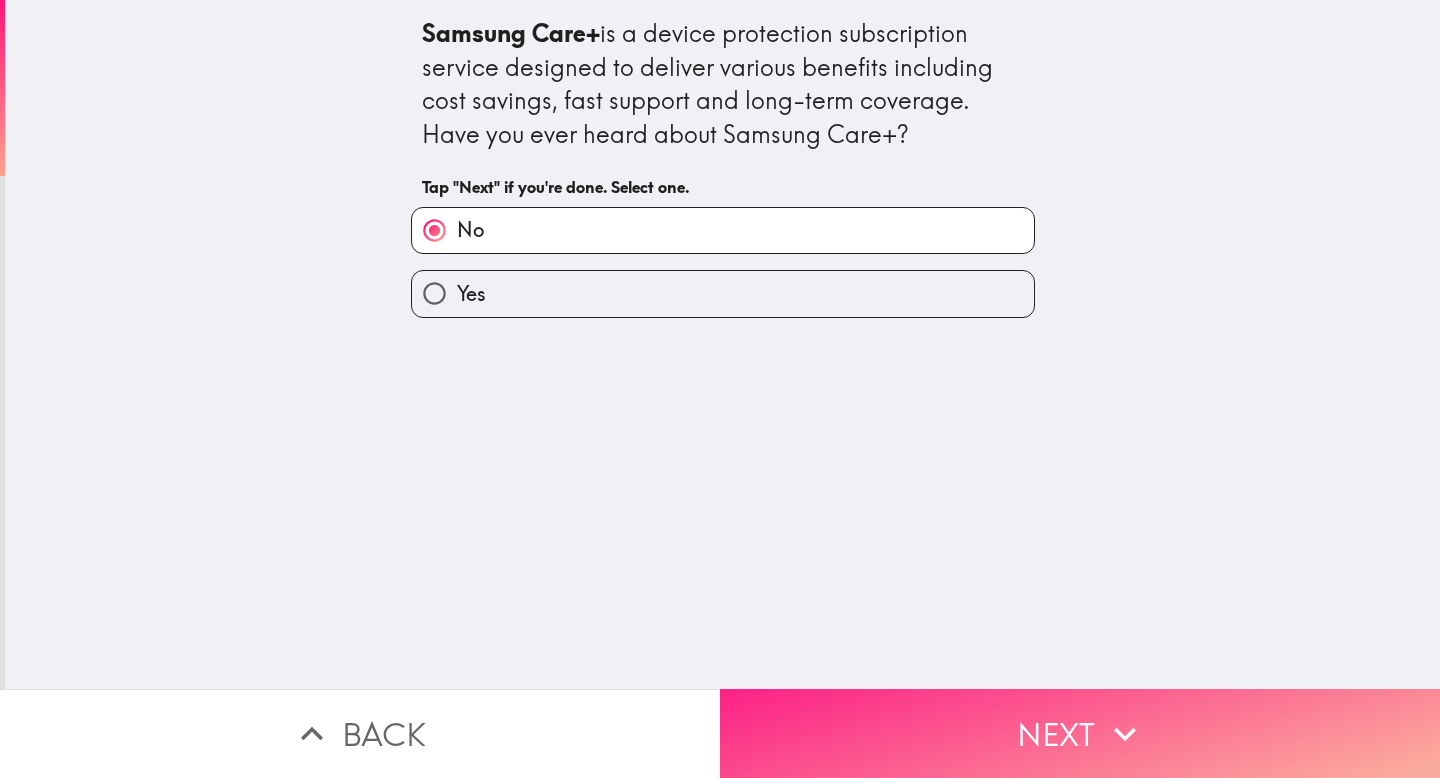 click on "Next" at bounding box center [1080, 733] 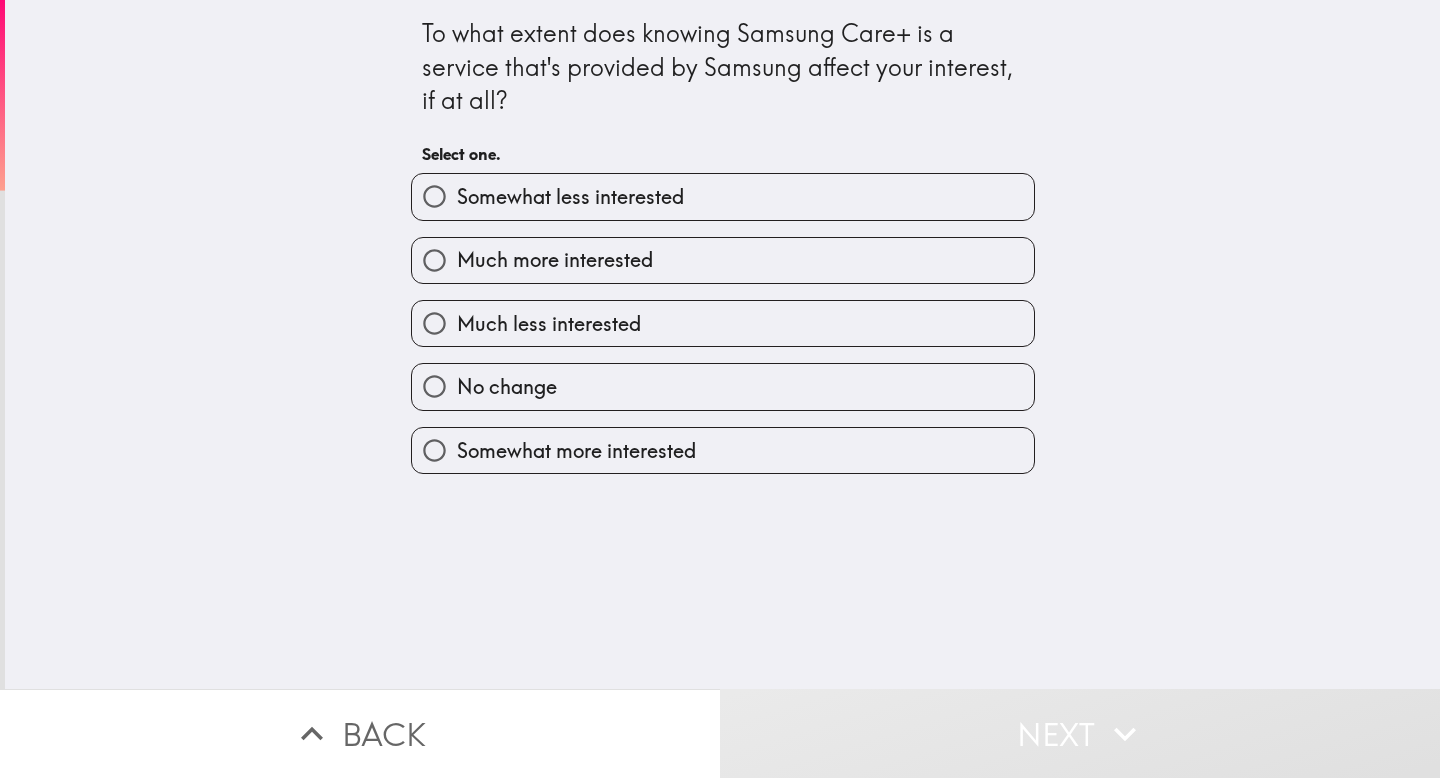 click on "Much less interested" at bounding box center (723, 323) 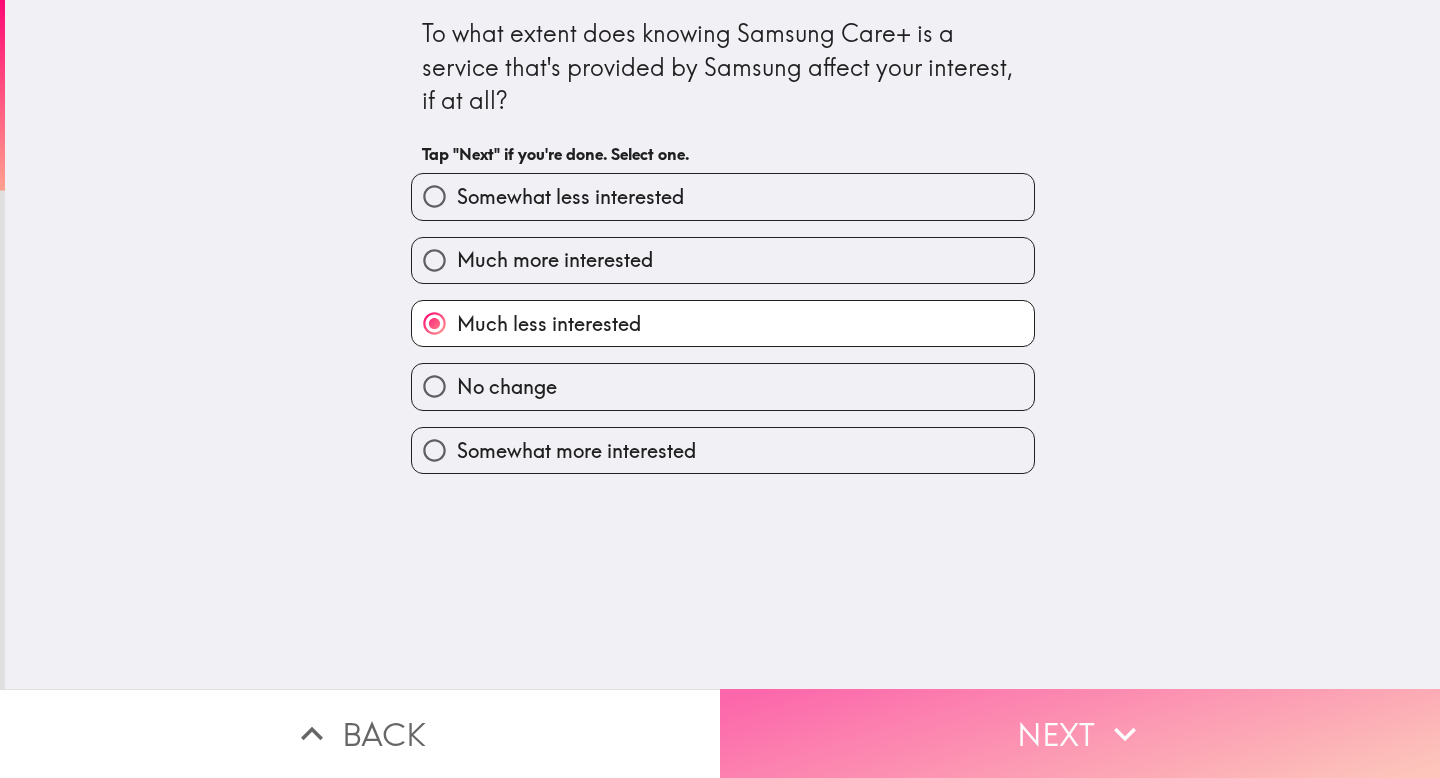 click on "Next" at bounding box center [1080, 733] 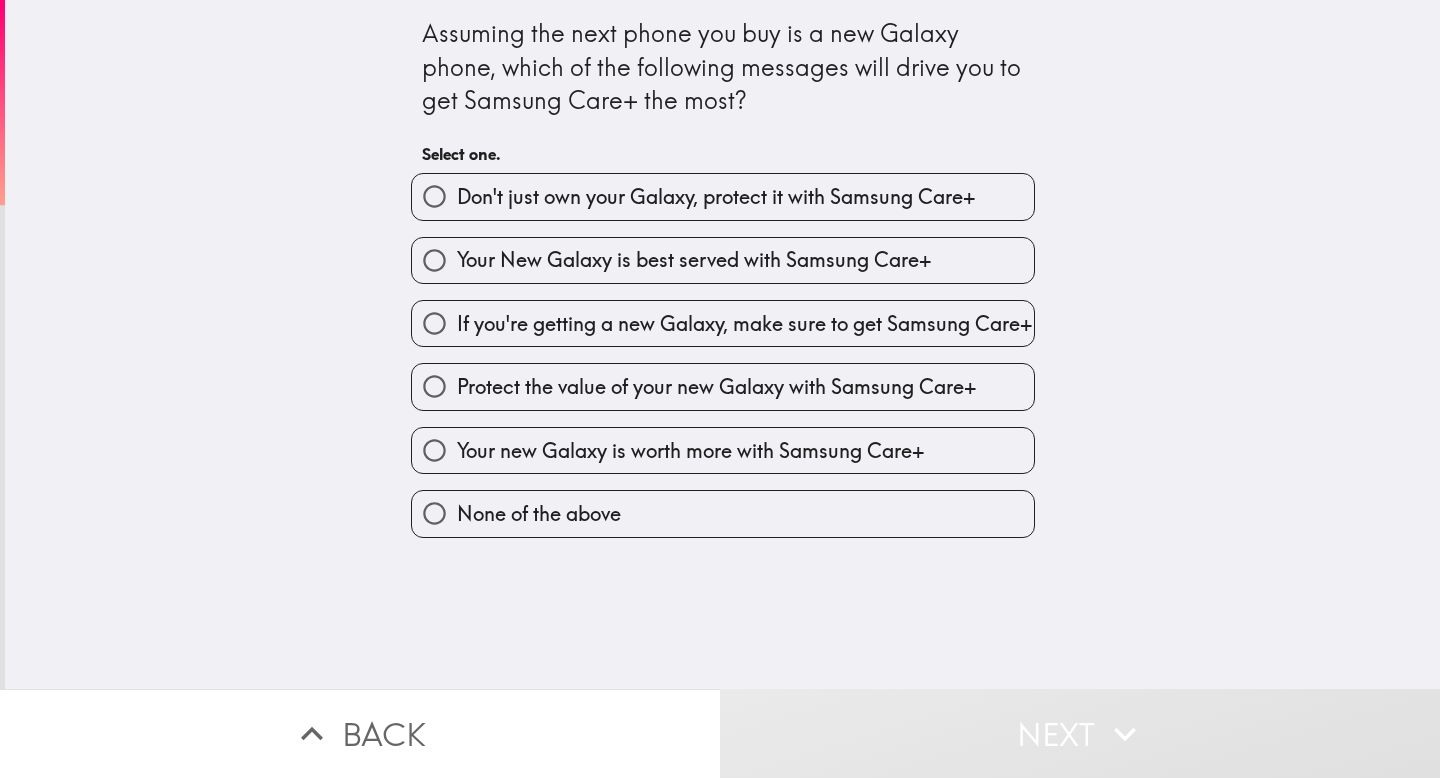 click on "None of the above" at bounding box center [723, 513] 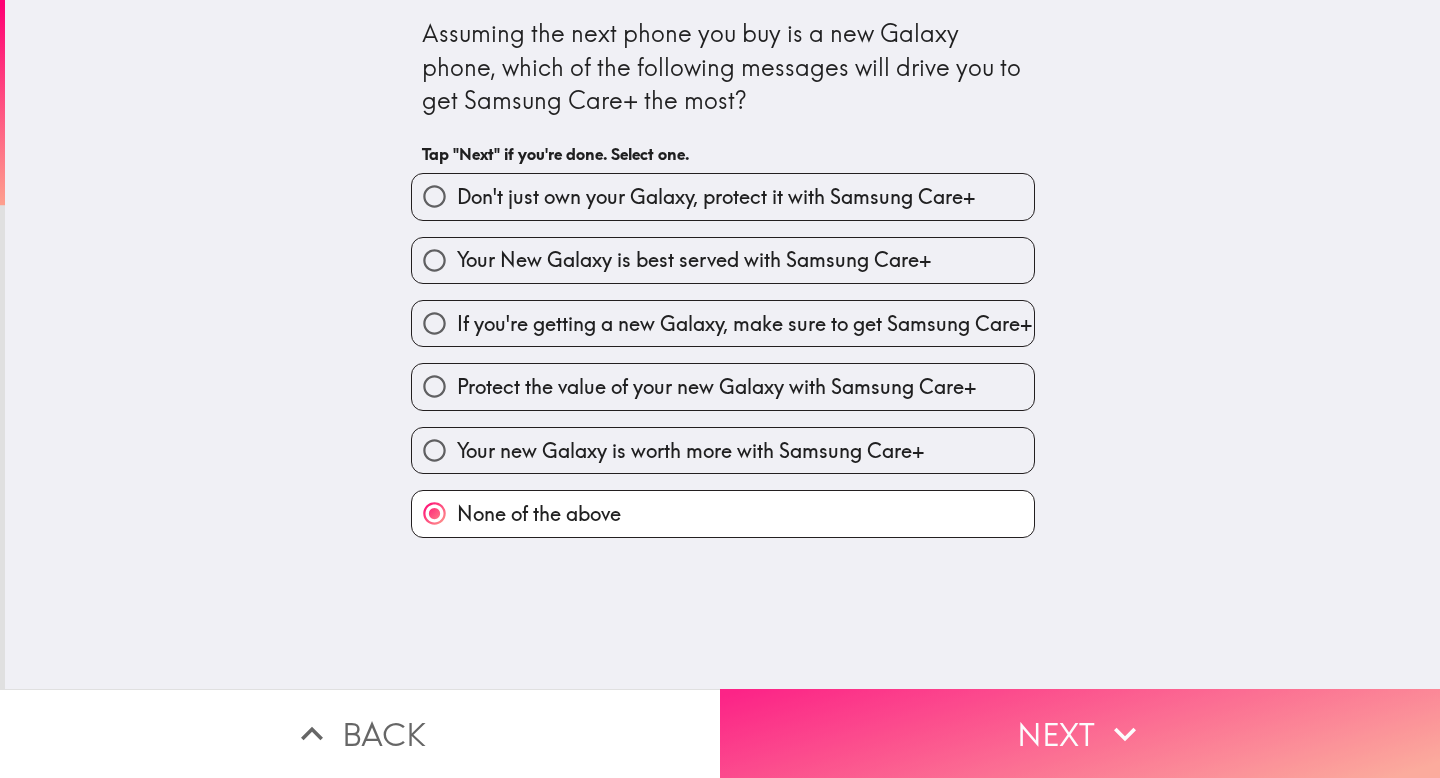 click on "Next" at bounding box center [1080, 733] 